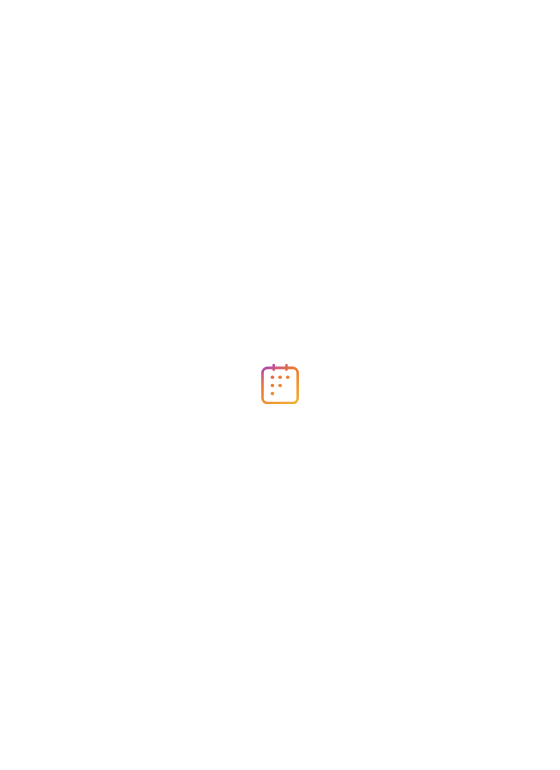 scroll, scrollTop: 0, scrollLeft: 0, axis: both 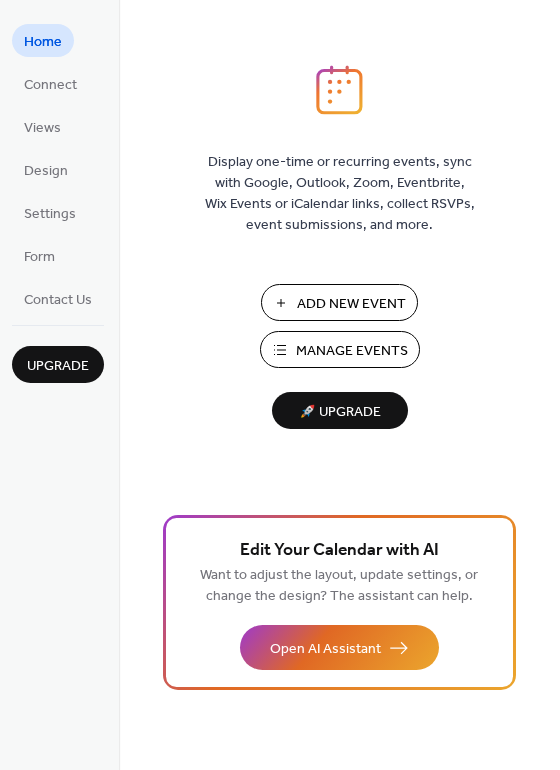 click on "Add New Event" at bounding box center [351, 304] 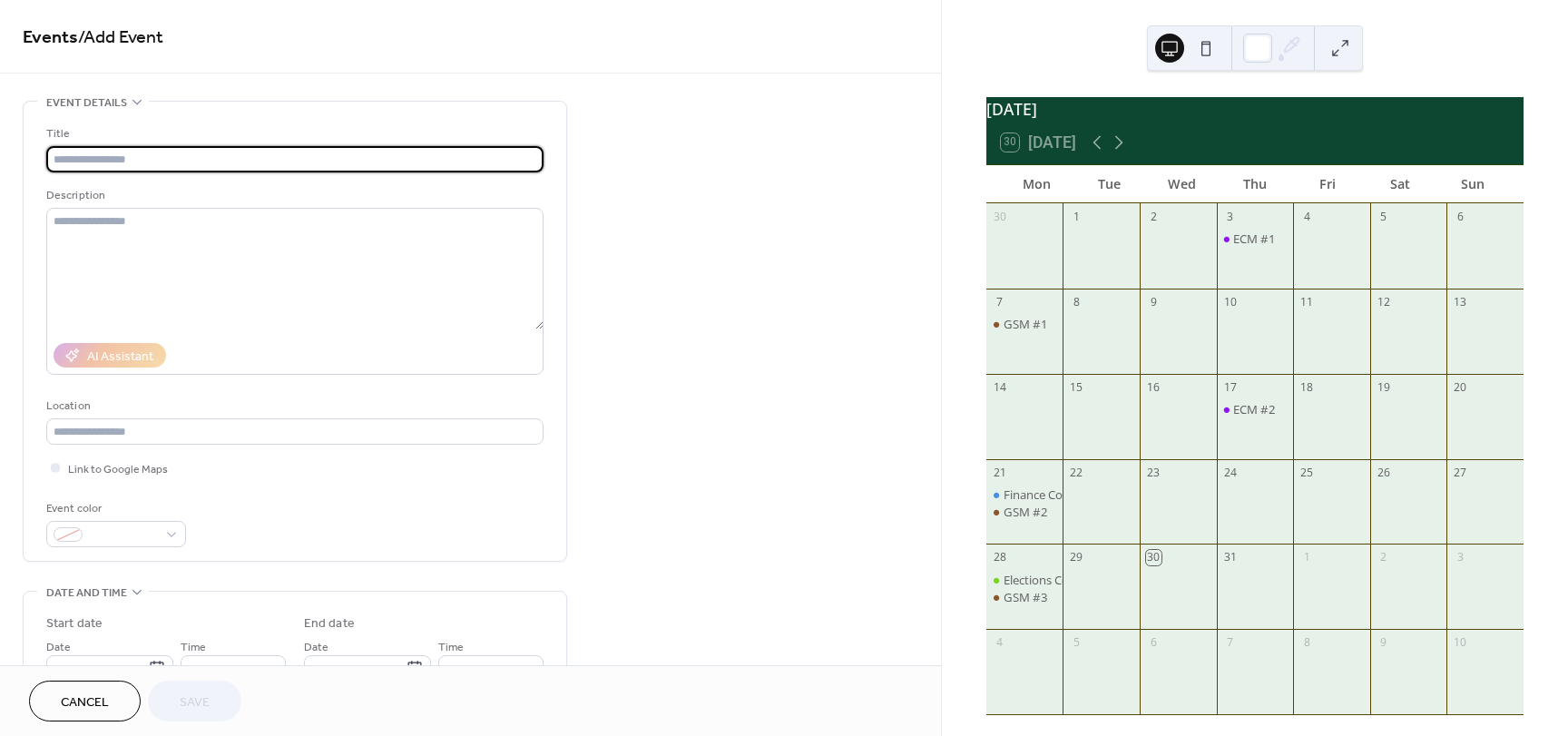 scroll, scrollTop: 0, scrollLeft: 0, axis: both 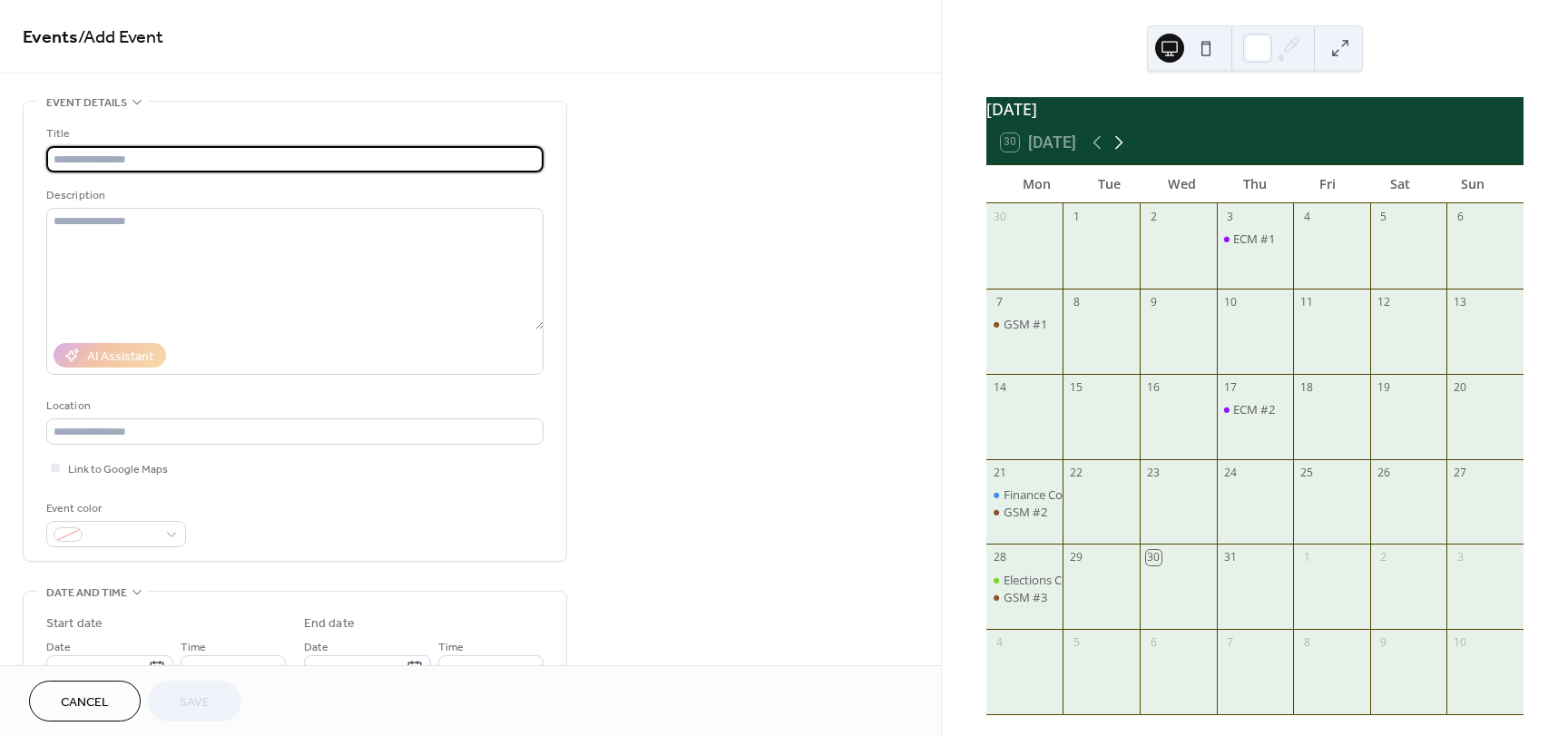 click 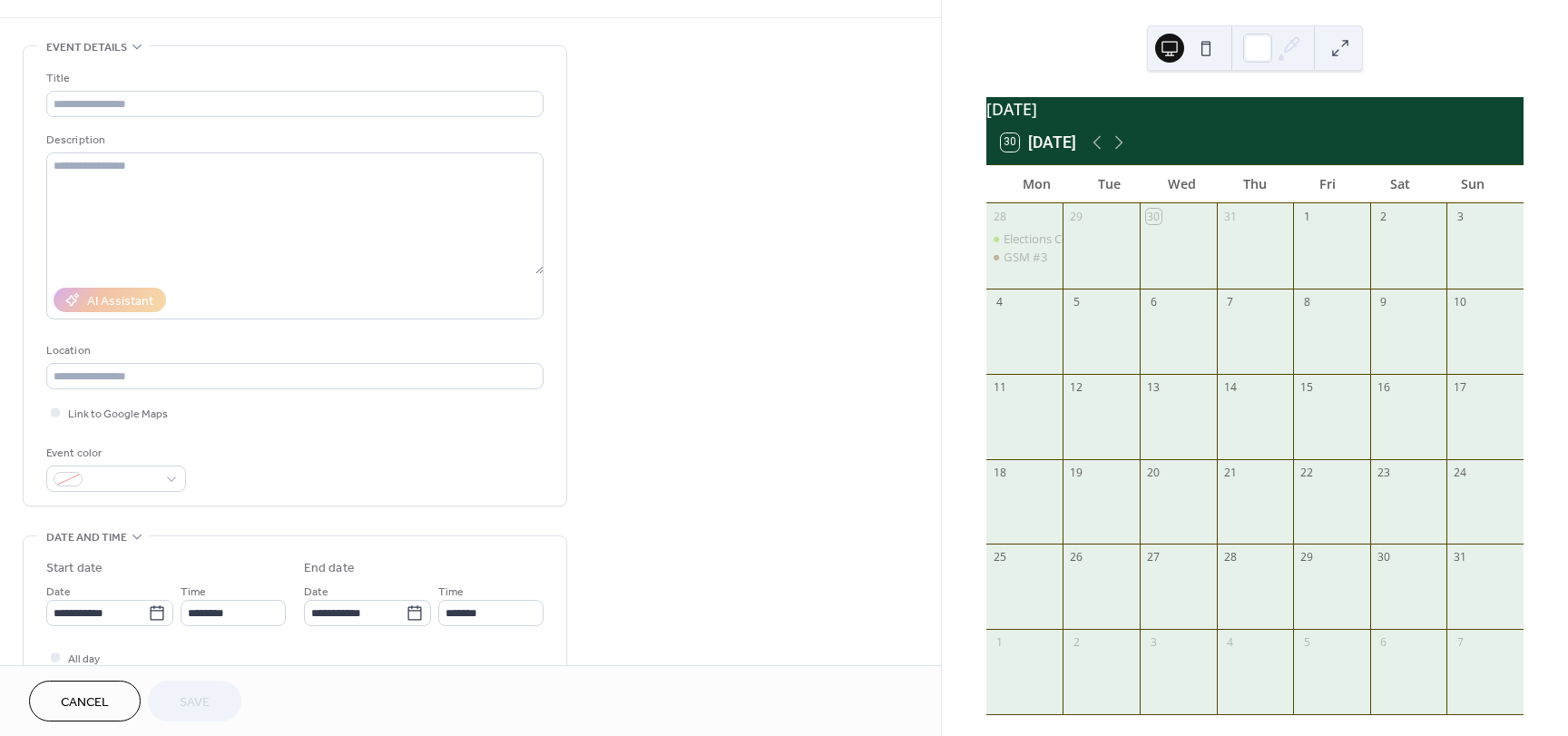 scroll, scrollTop: 0, scrollLeft: 0, axis: both 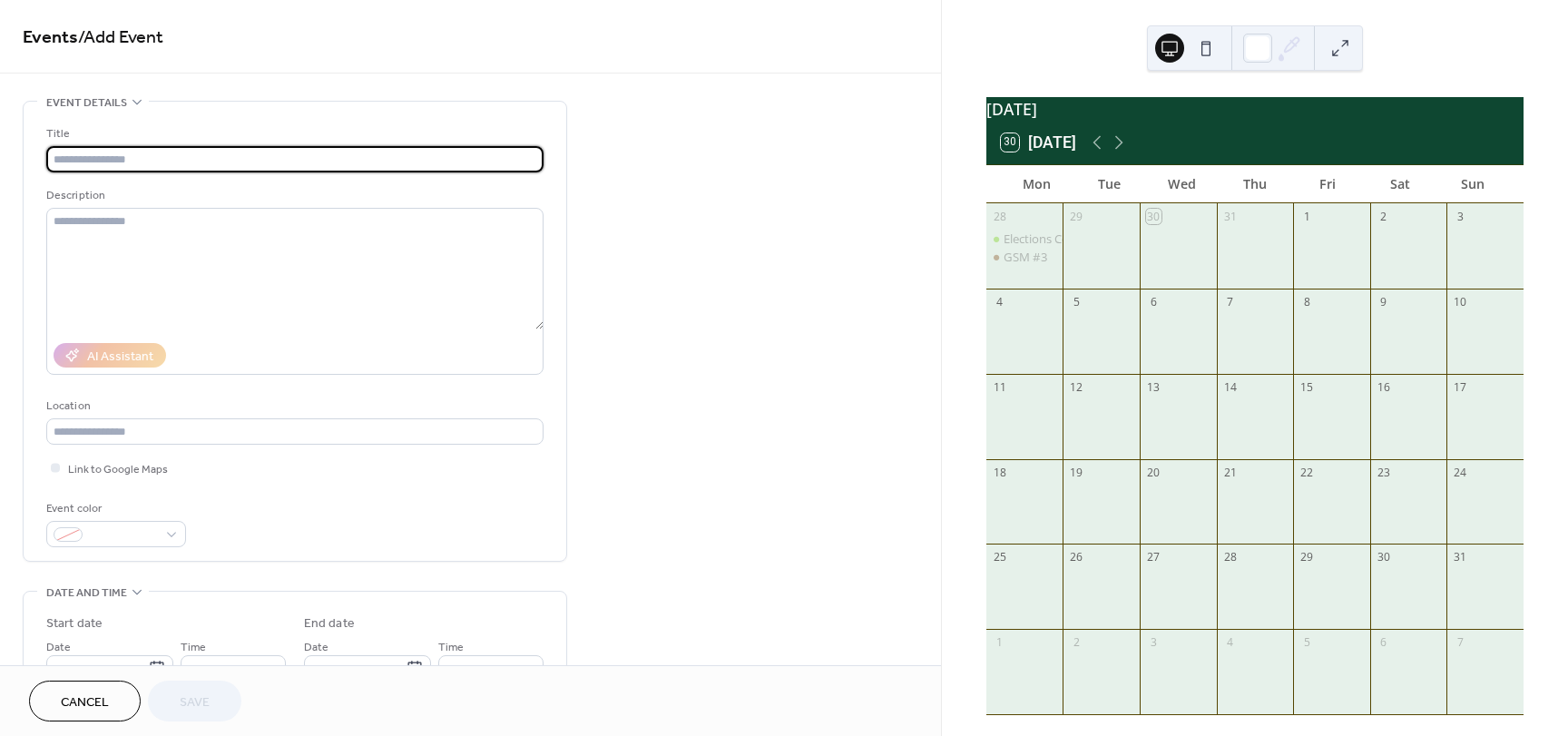 click at bounding box center [295, 159] 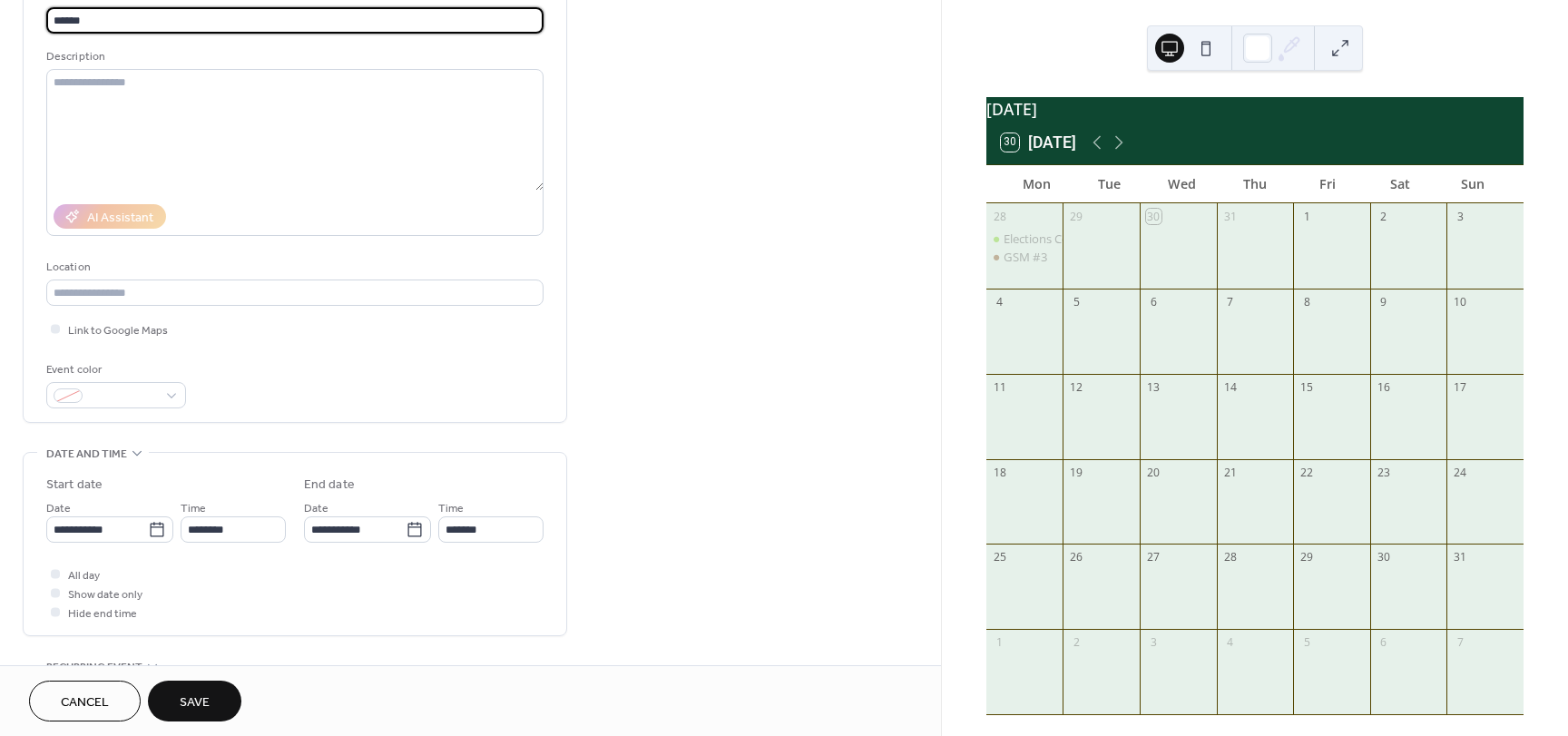 scroll, scrollTop: 182, scrollLeft: 0, axis: vertical 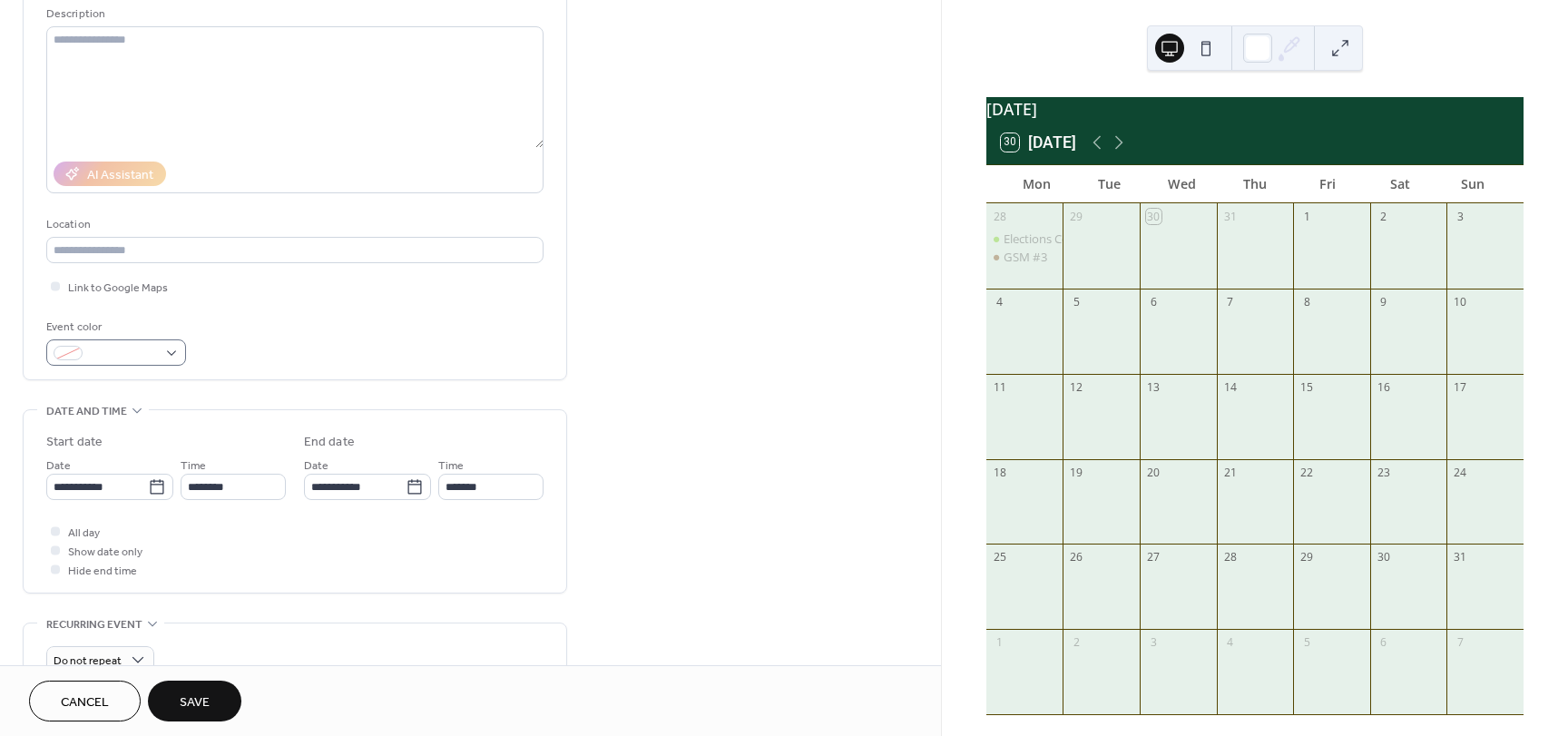 type on "******" 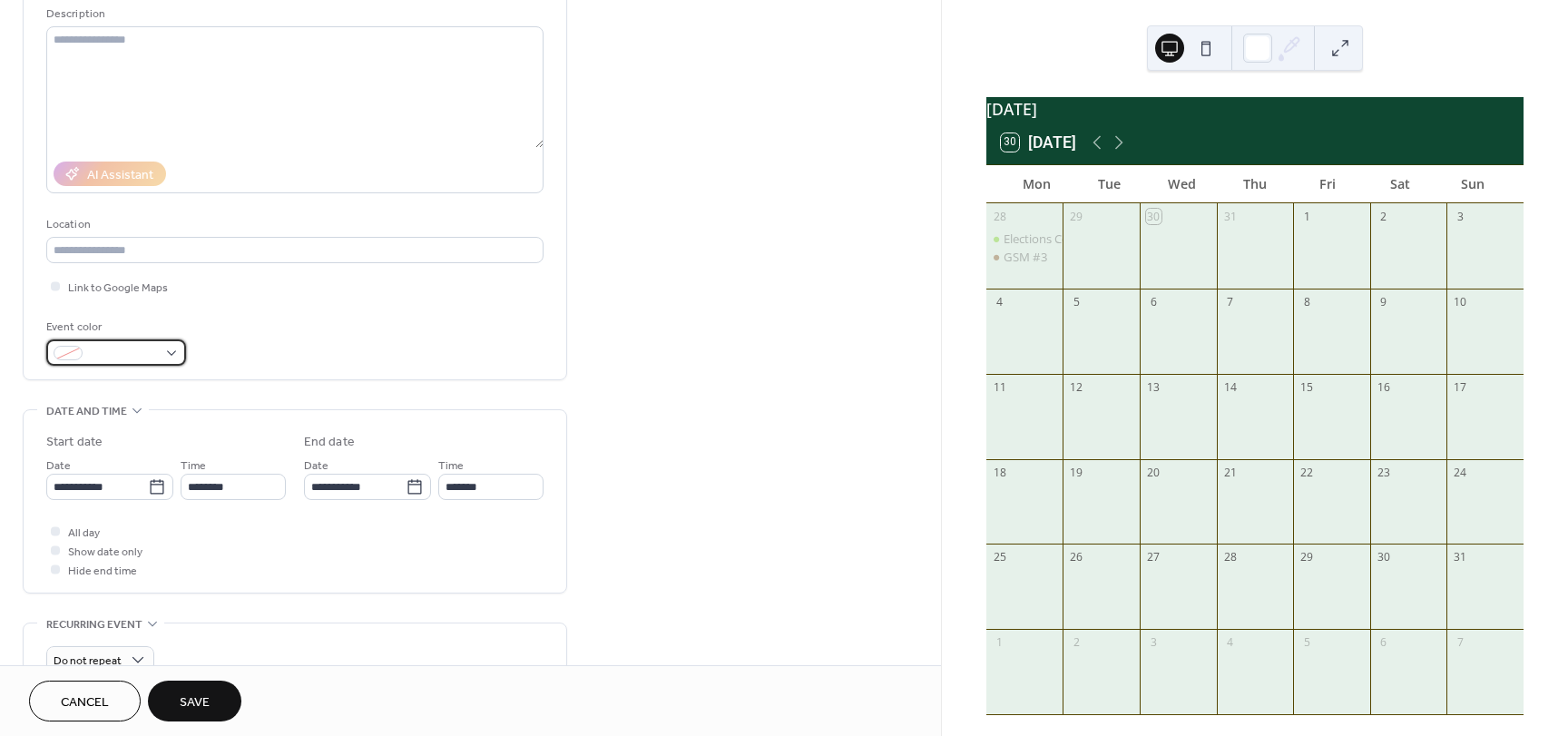 click at bounding box center (116, 352) 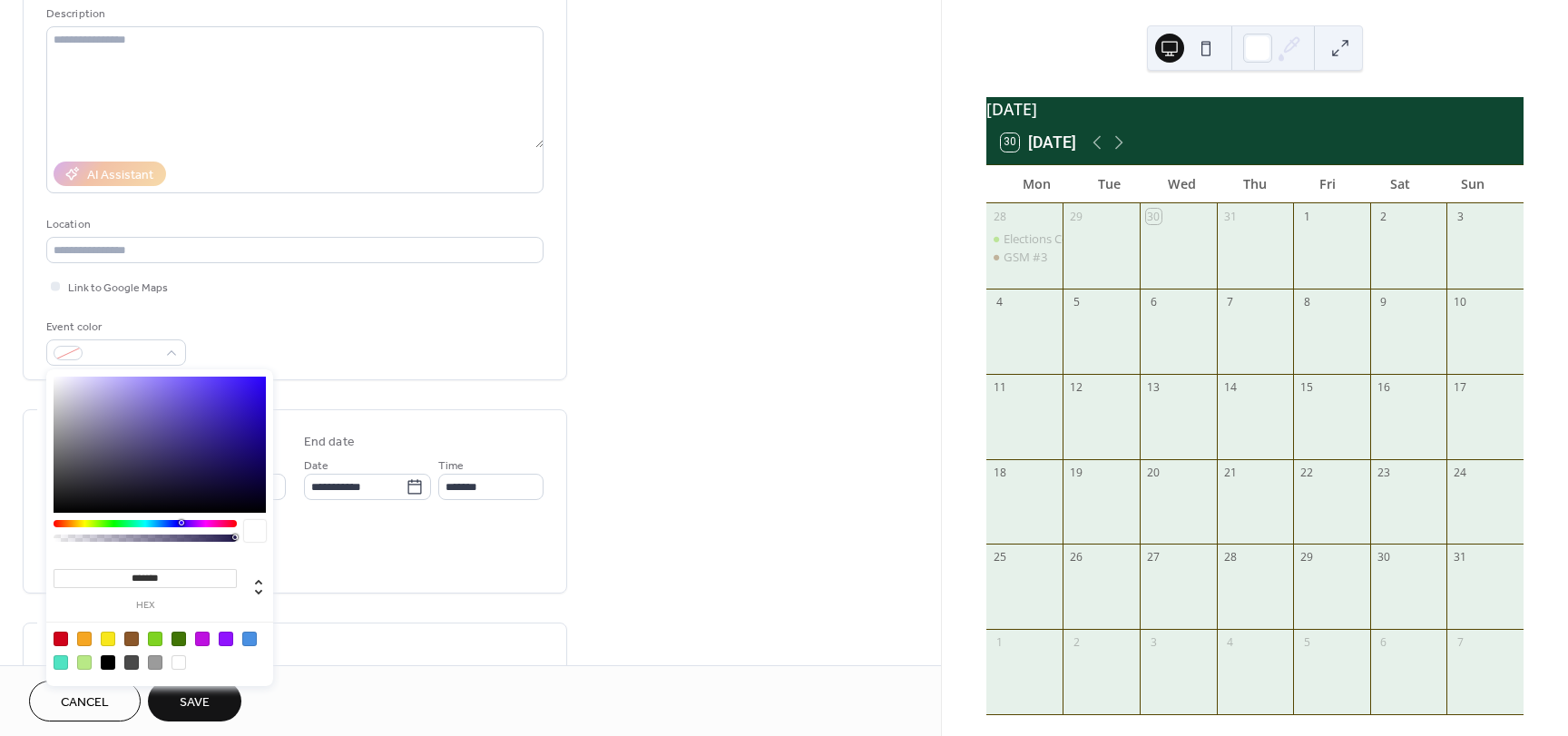 click at bounding box center [132, 639] 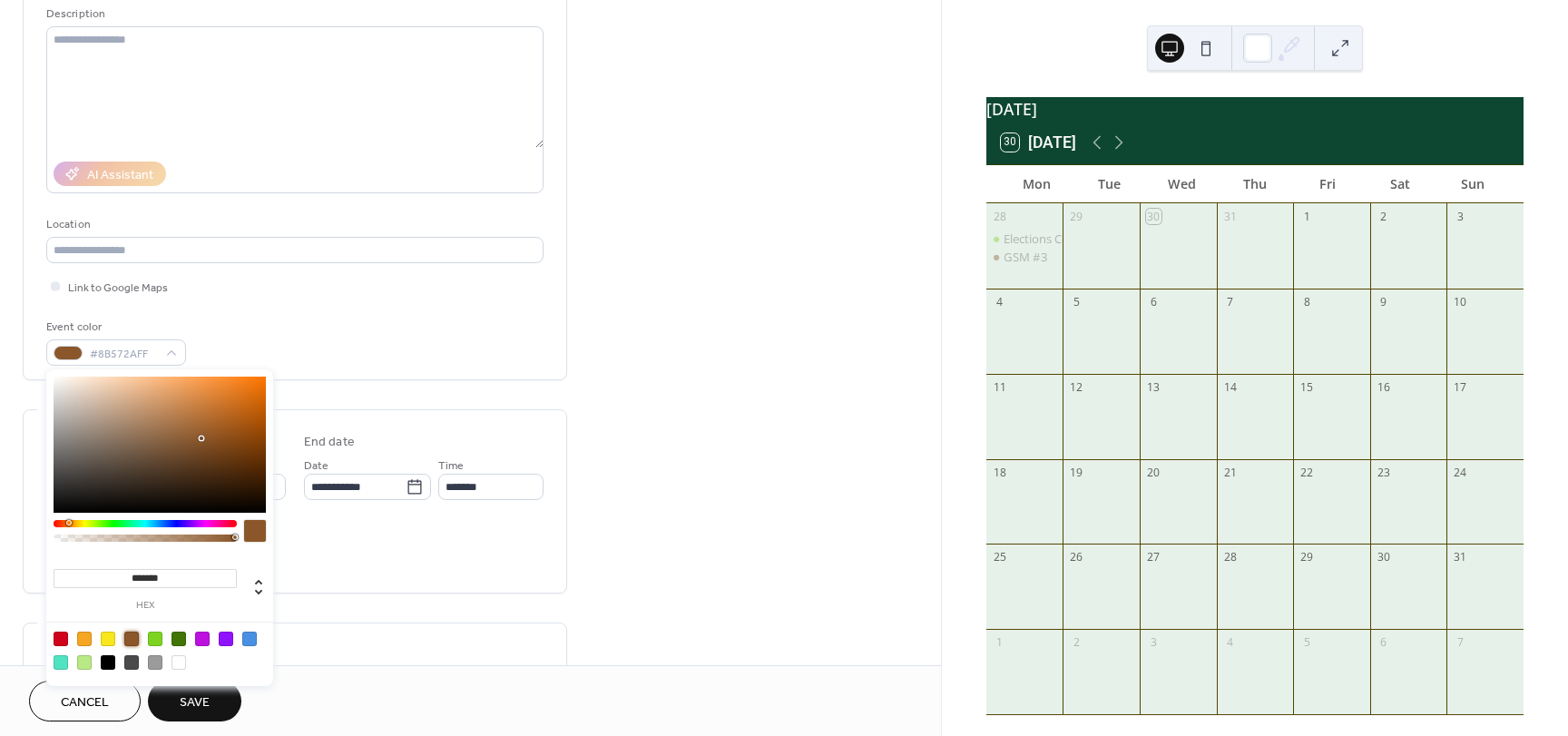 click on "Event color #8B572AFF" at bounding box center (295, 341) 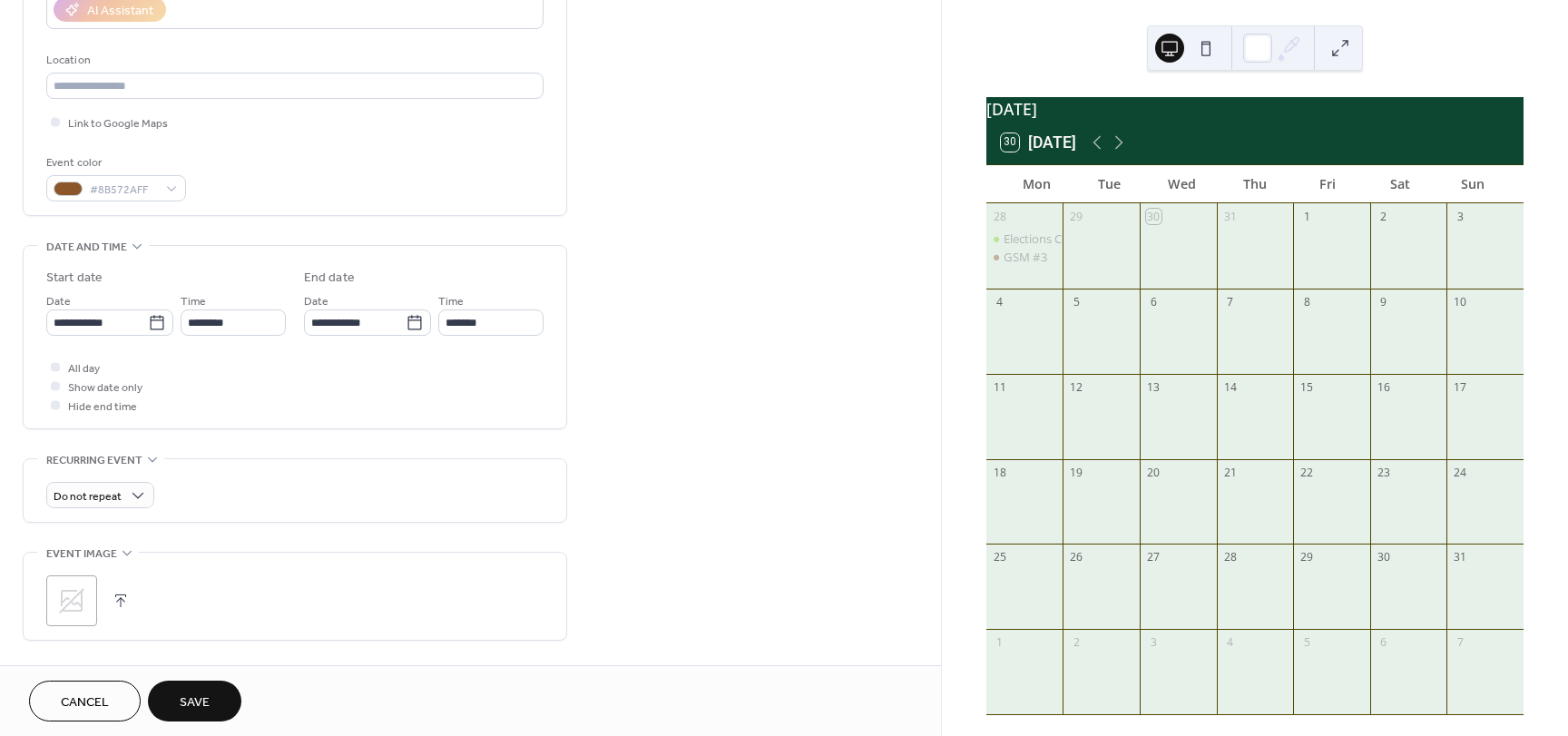 scroll, scrollTop: 363, scrollLeft: 0, axis: vertical 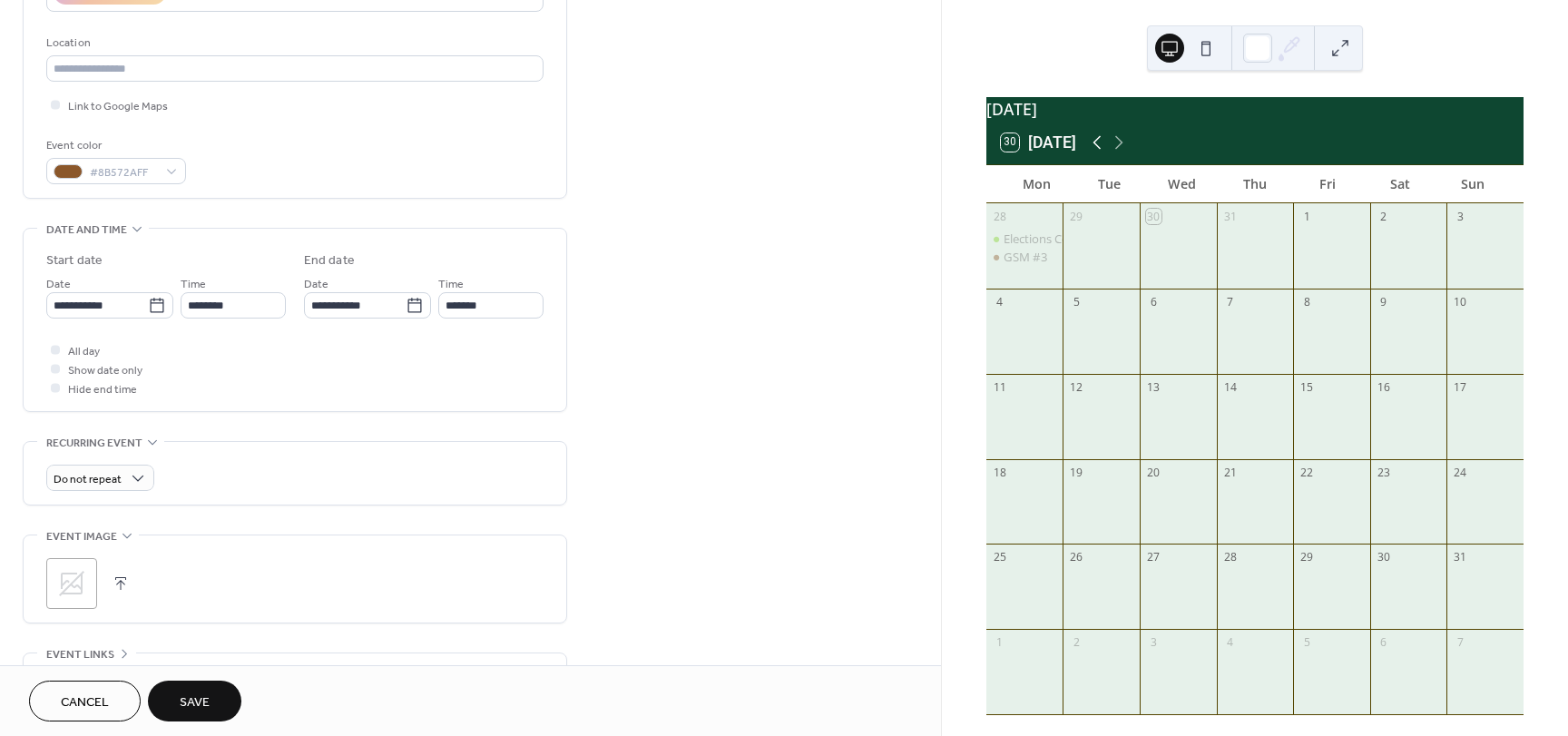 click 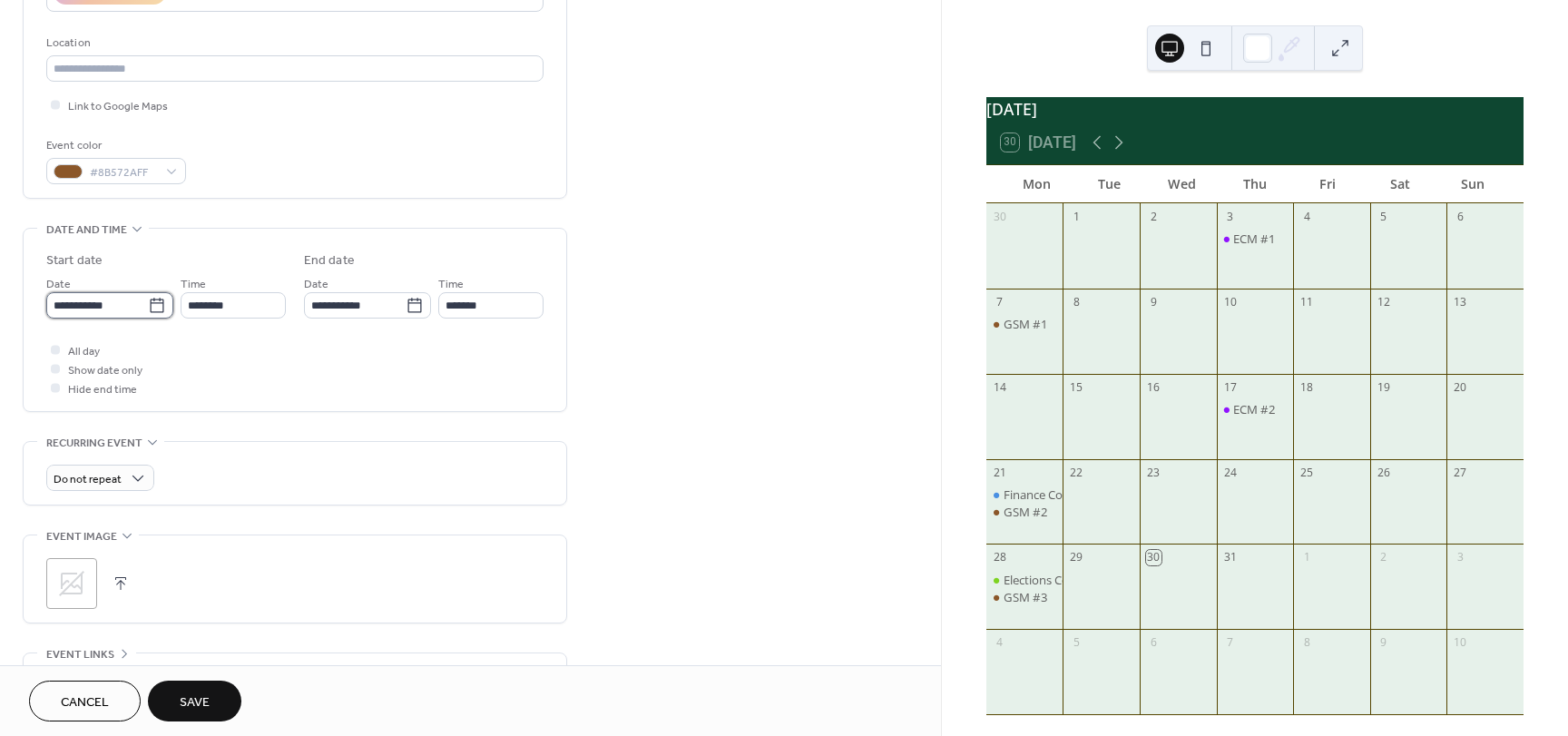 click on "**********" at bounding box center [97, 305] 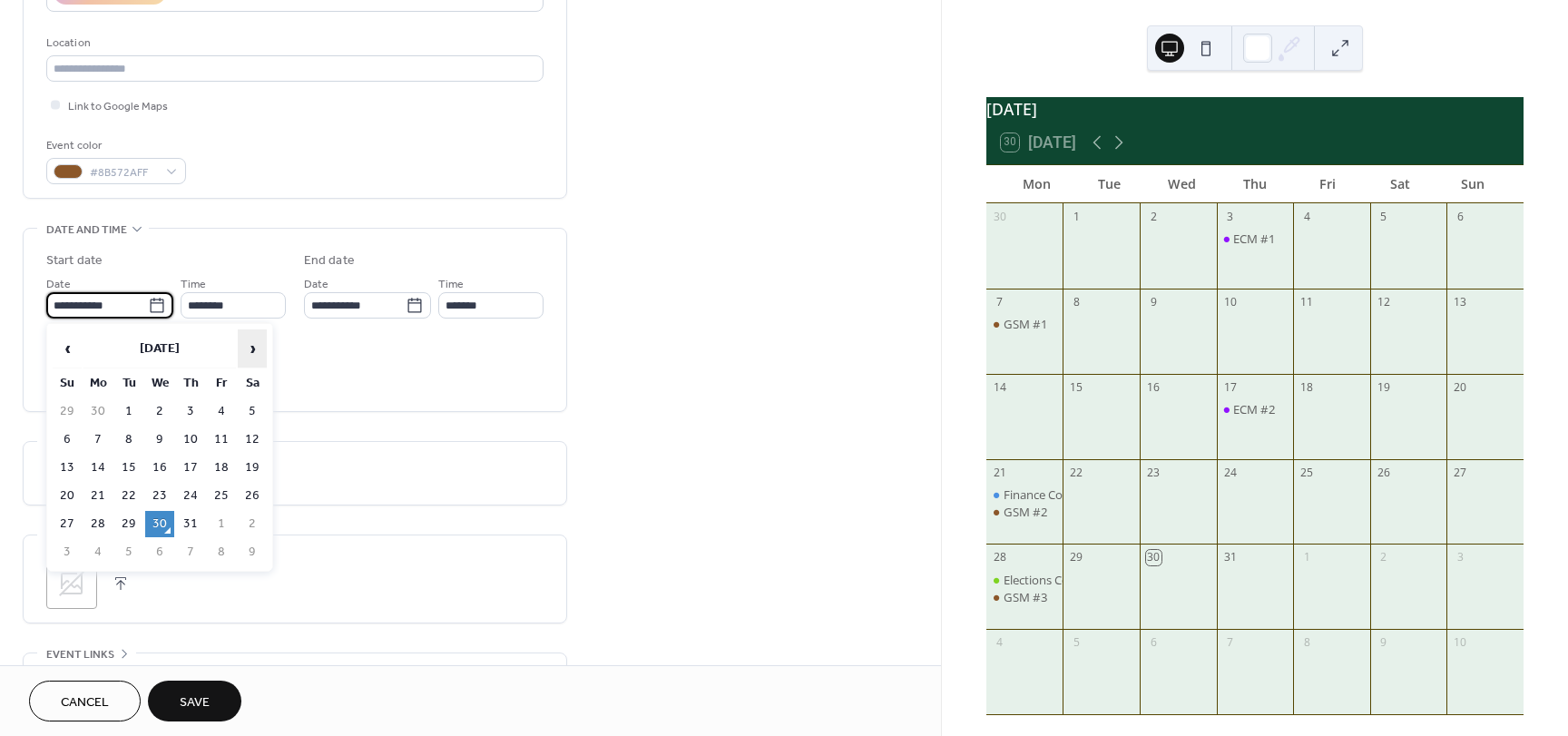 click on "›" at bounding box center (252, 348) 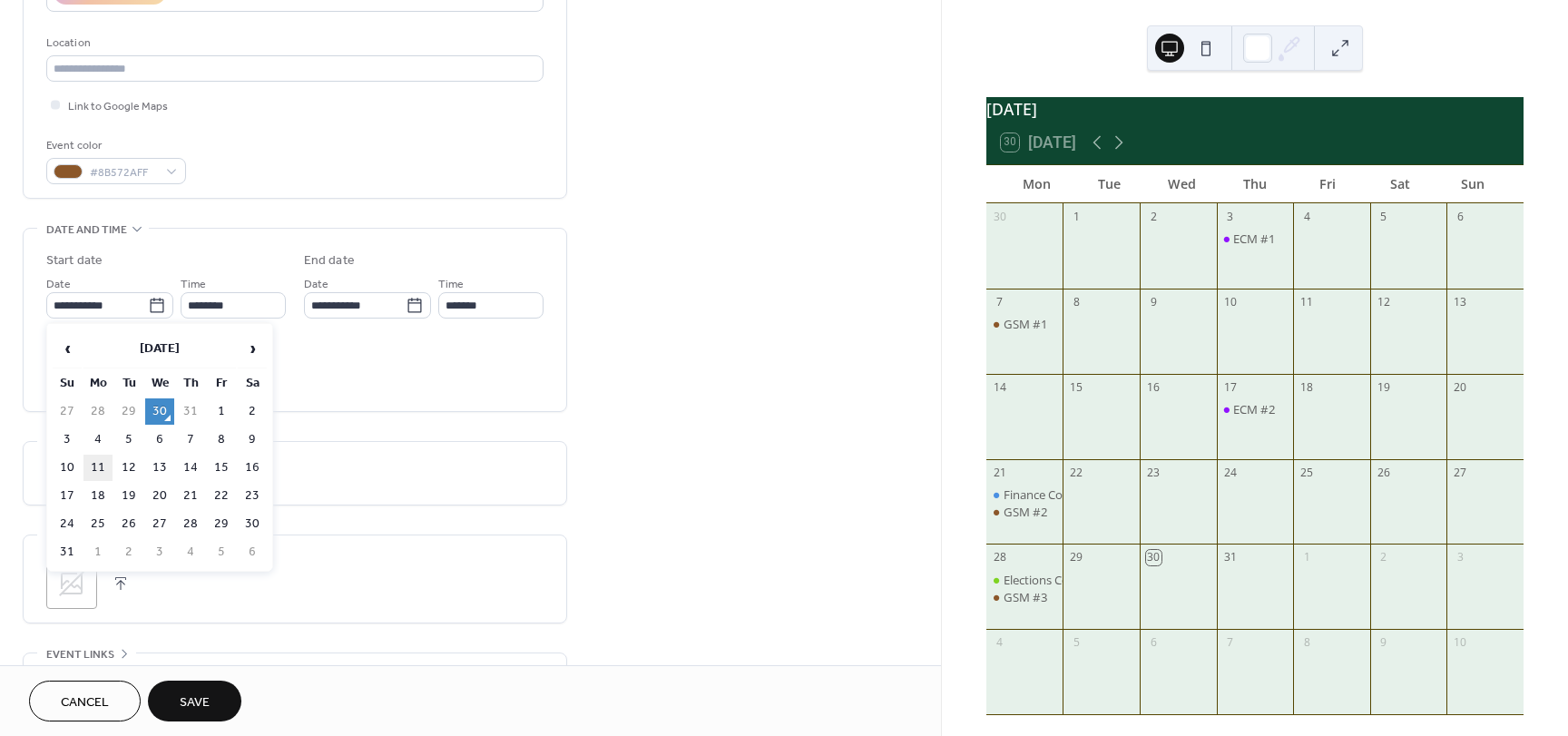 click on "11" at bounding box center [98, 467] 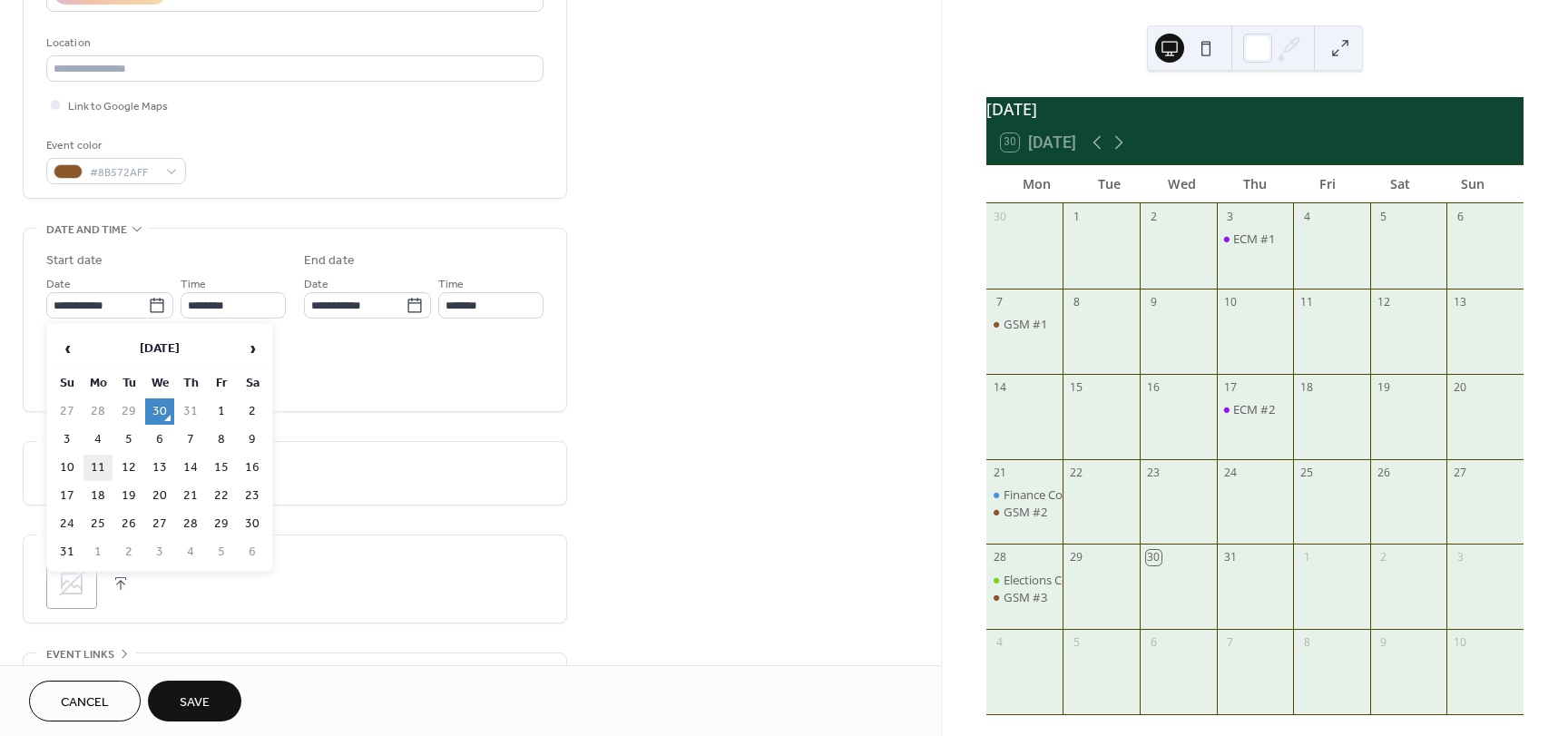 type on "**********" 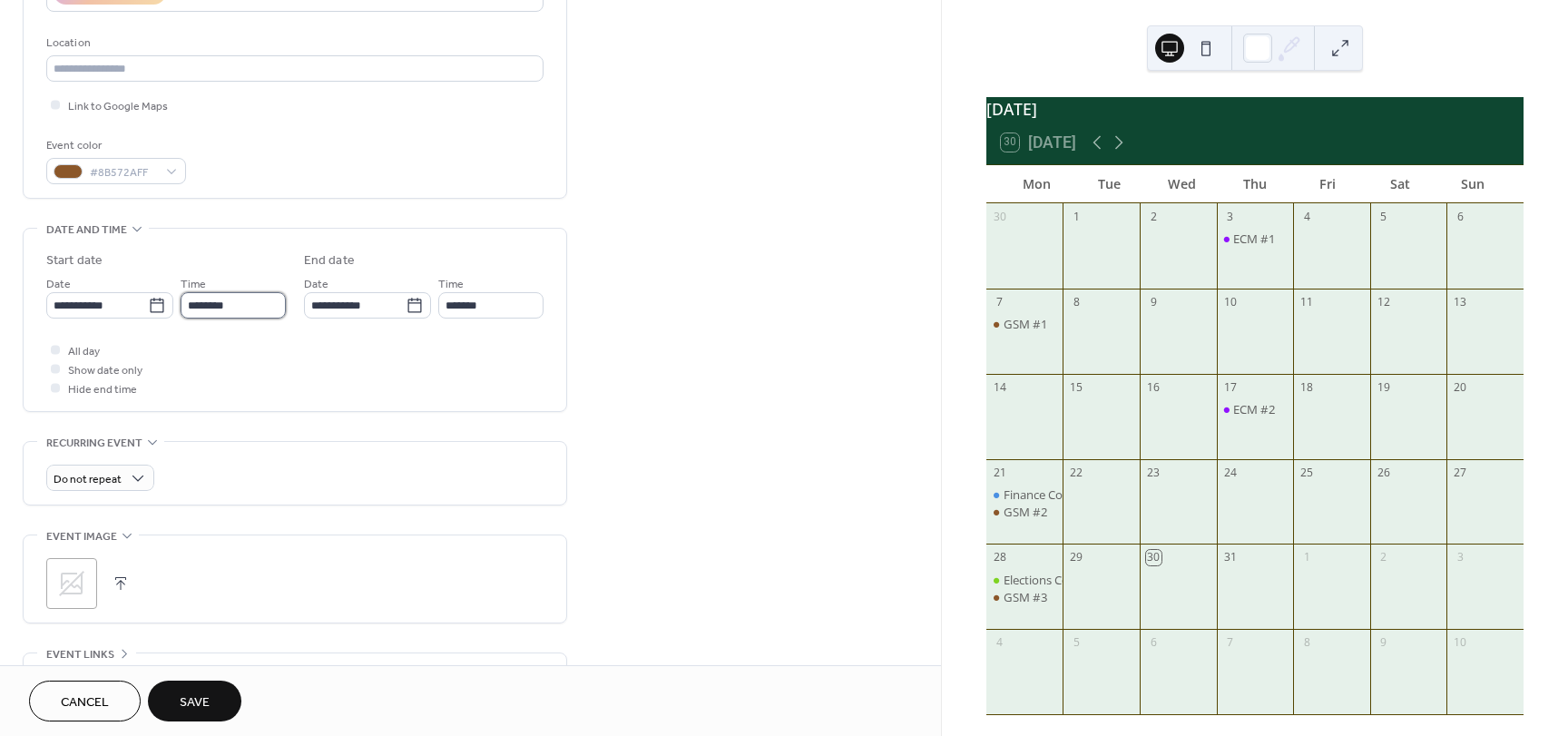 click on "********" at bounding box center [233, 305] 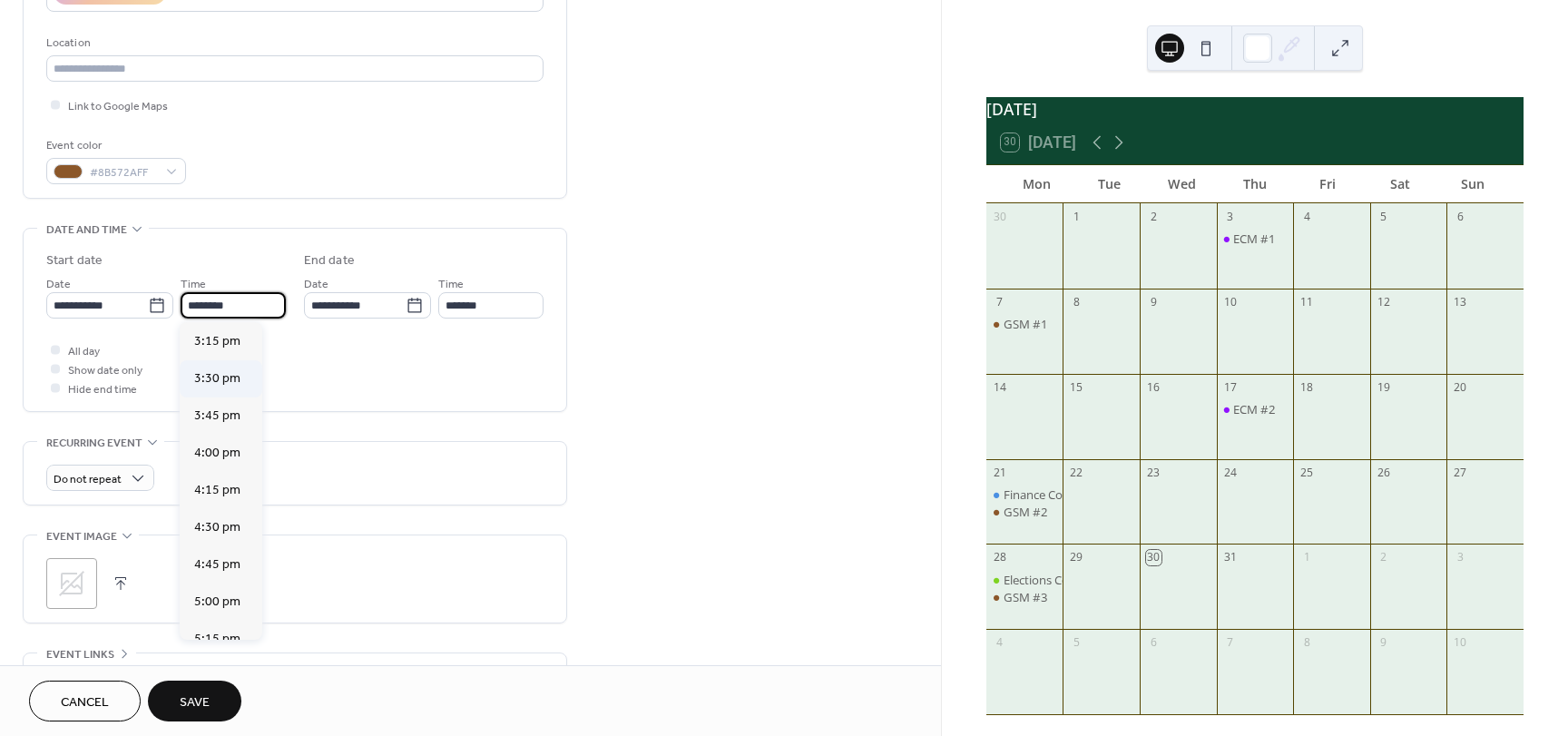 scroll, scrollTop: 2331, scrollLeft: 0, axis: vertical 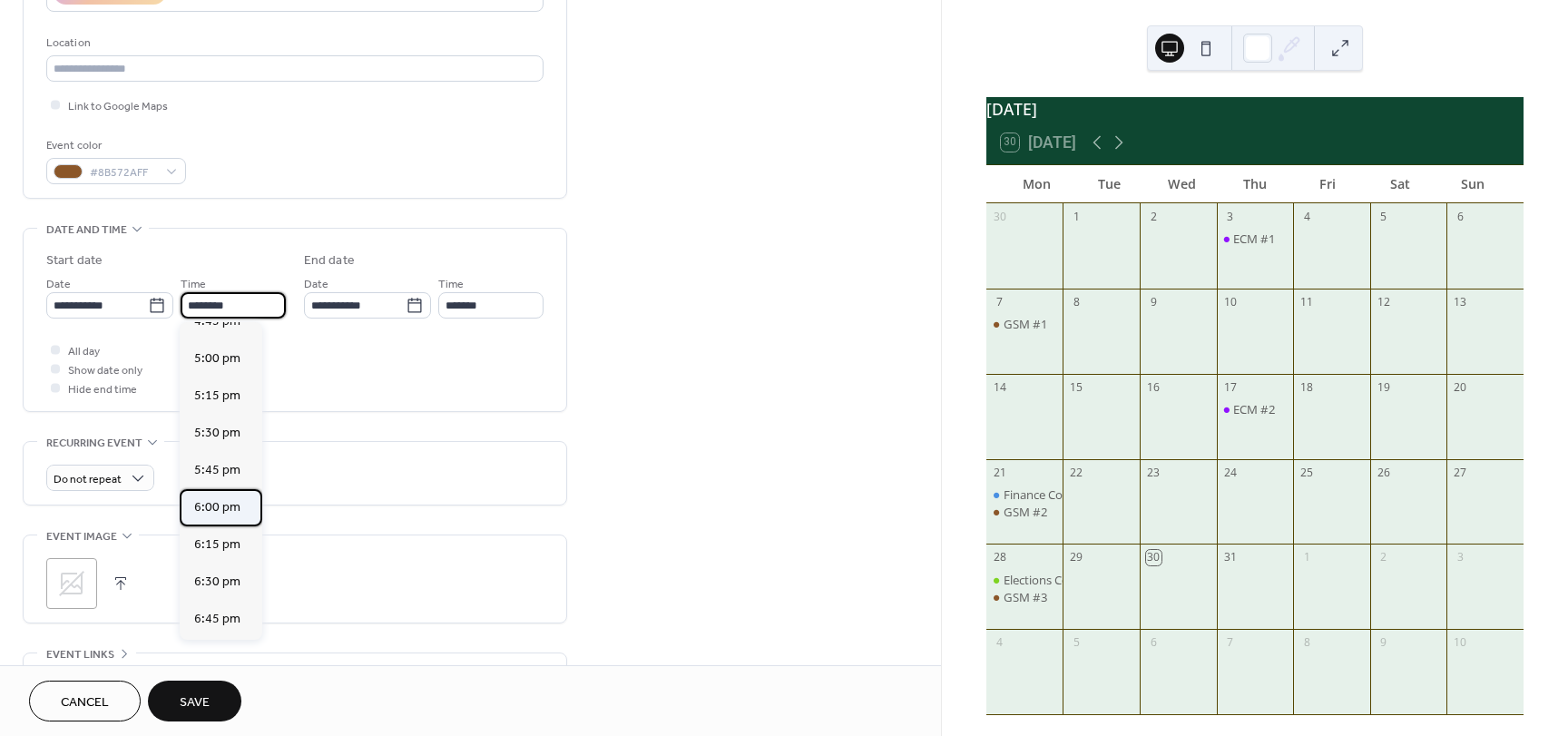 click on "6:00 pm" at bounding box center [217, 507] 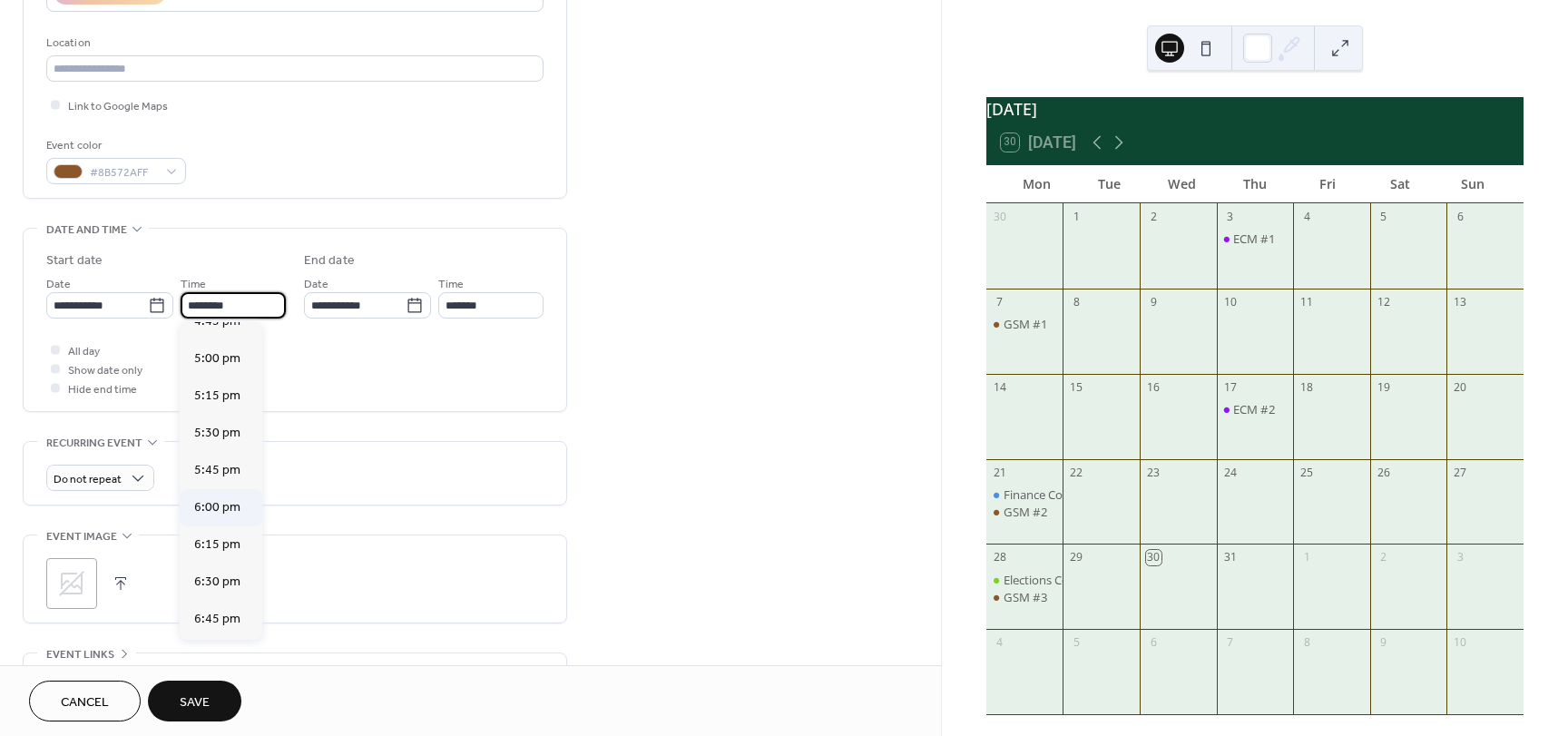 type on "*******" 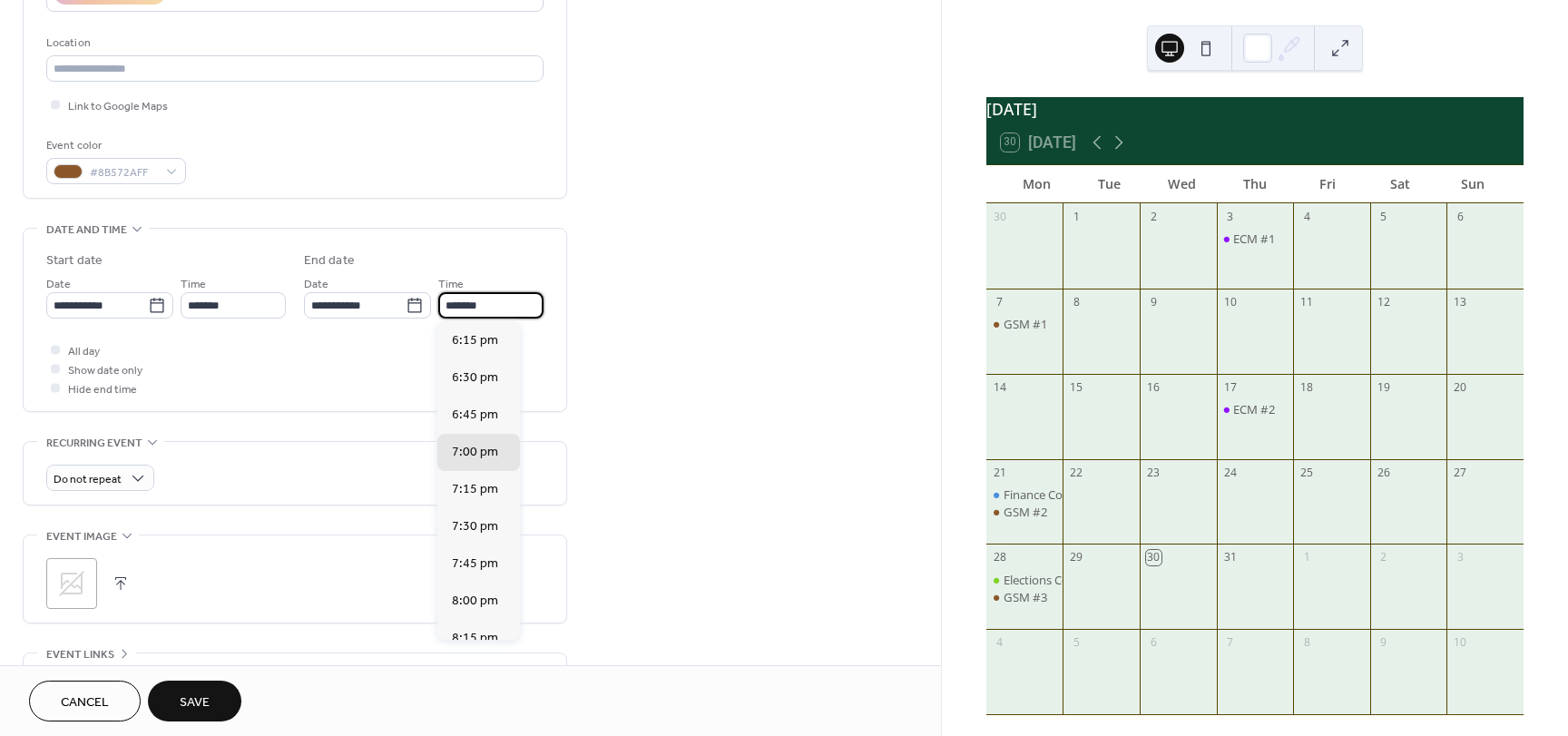 click on "*******" at bounding box center [491, 305] 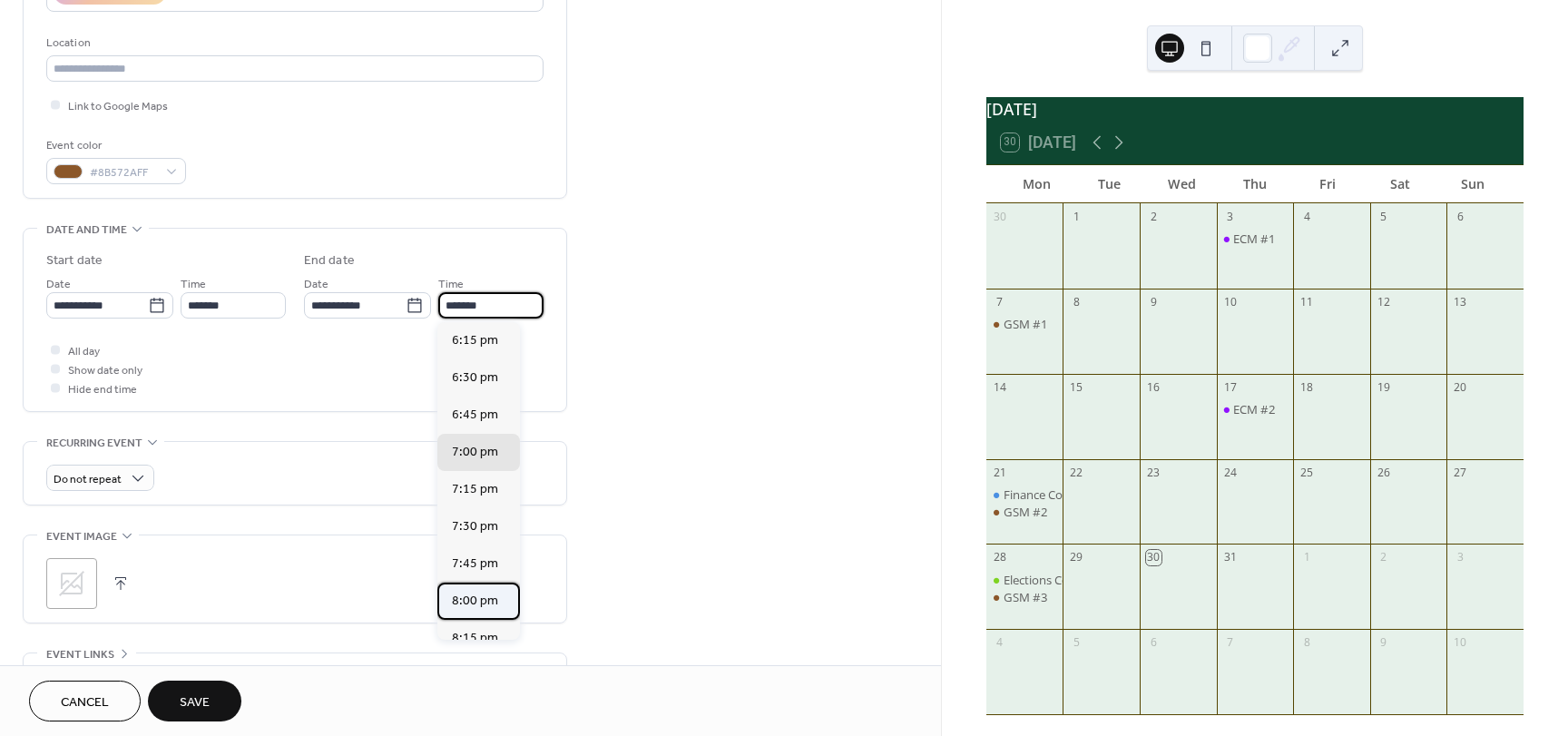 click on "8:00 pm" at bounding box center [478, 601] 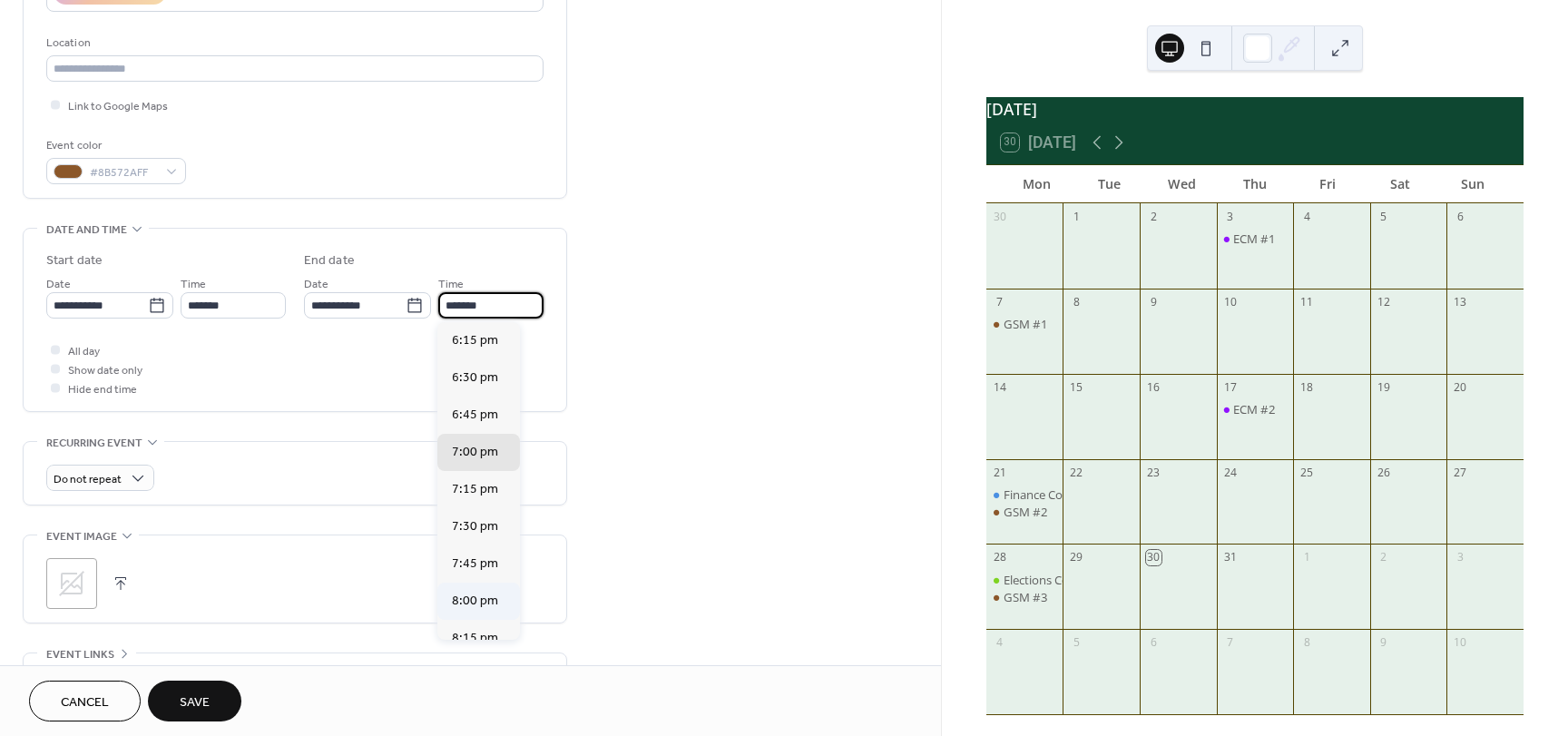 type on "*******" 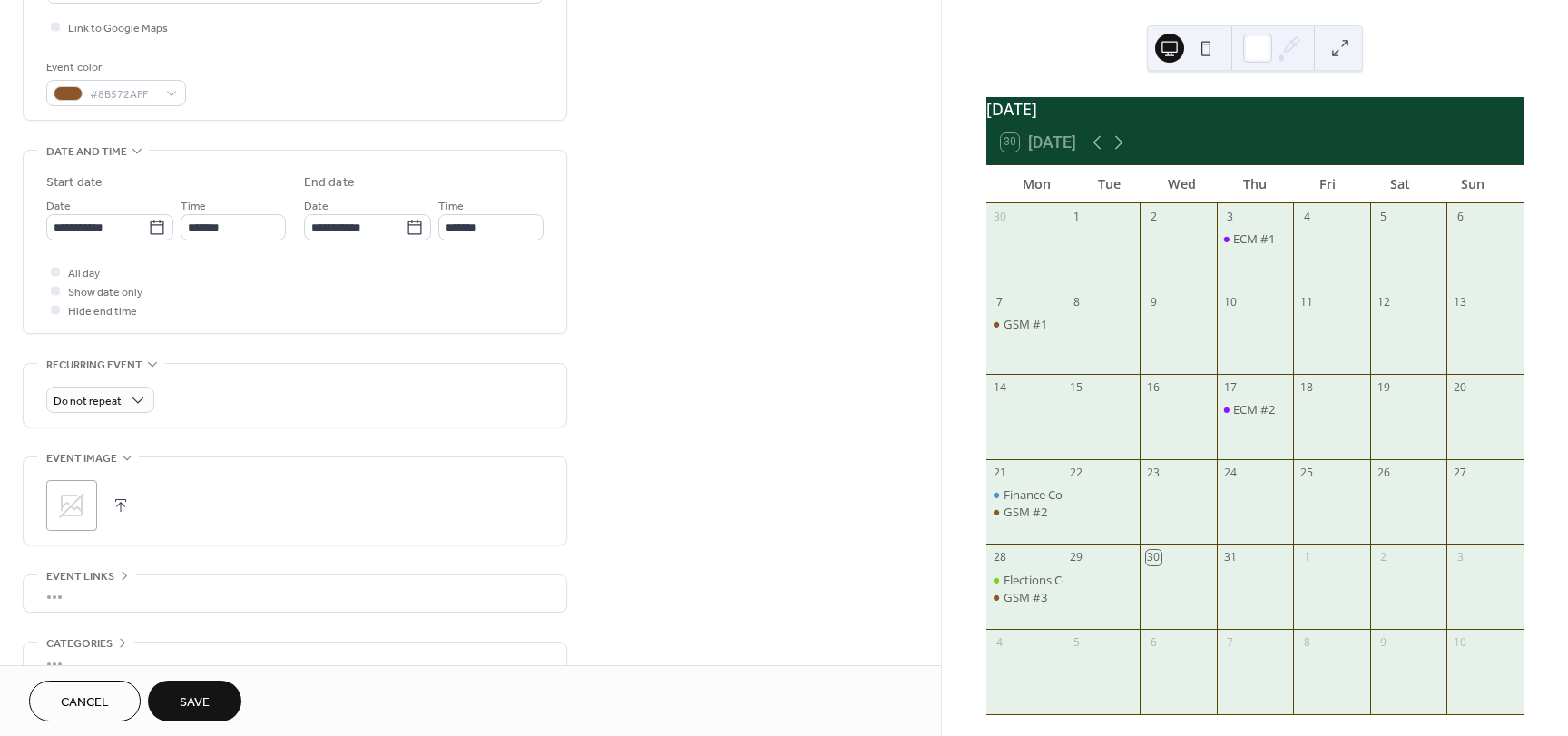 scroll, scrollTop: 541, scrollLeft: 0, axis: vertical 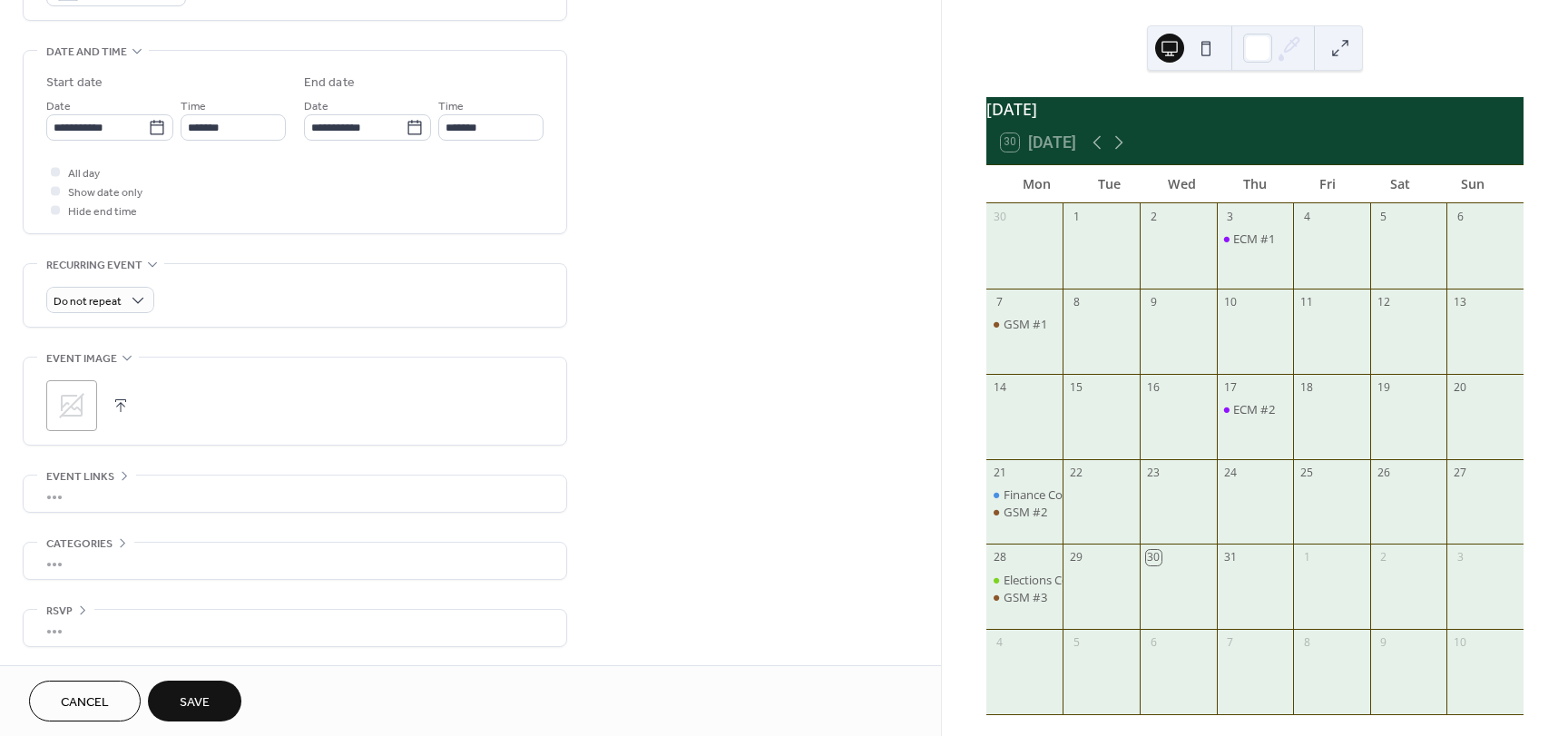 click on "Save" at bounding box center [194, 701] 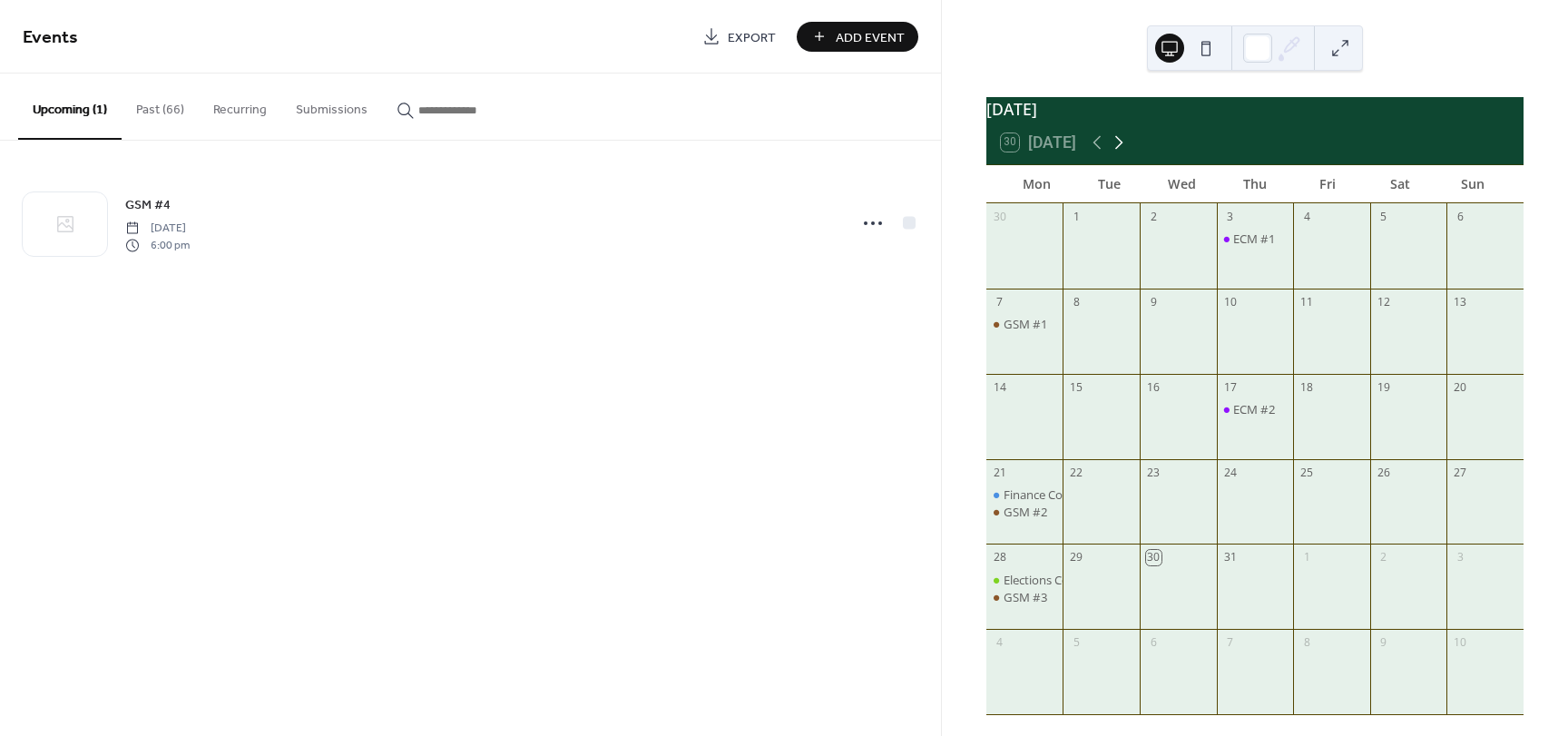 click 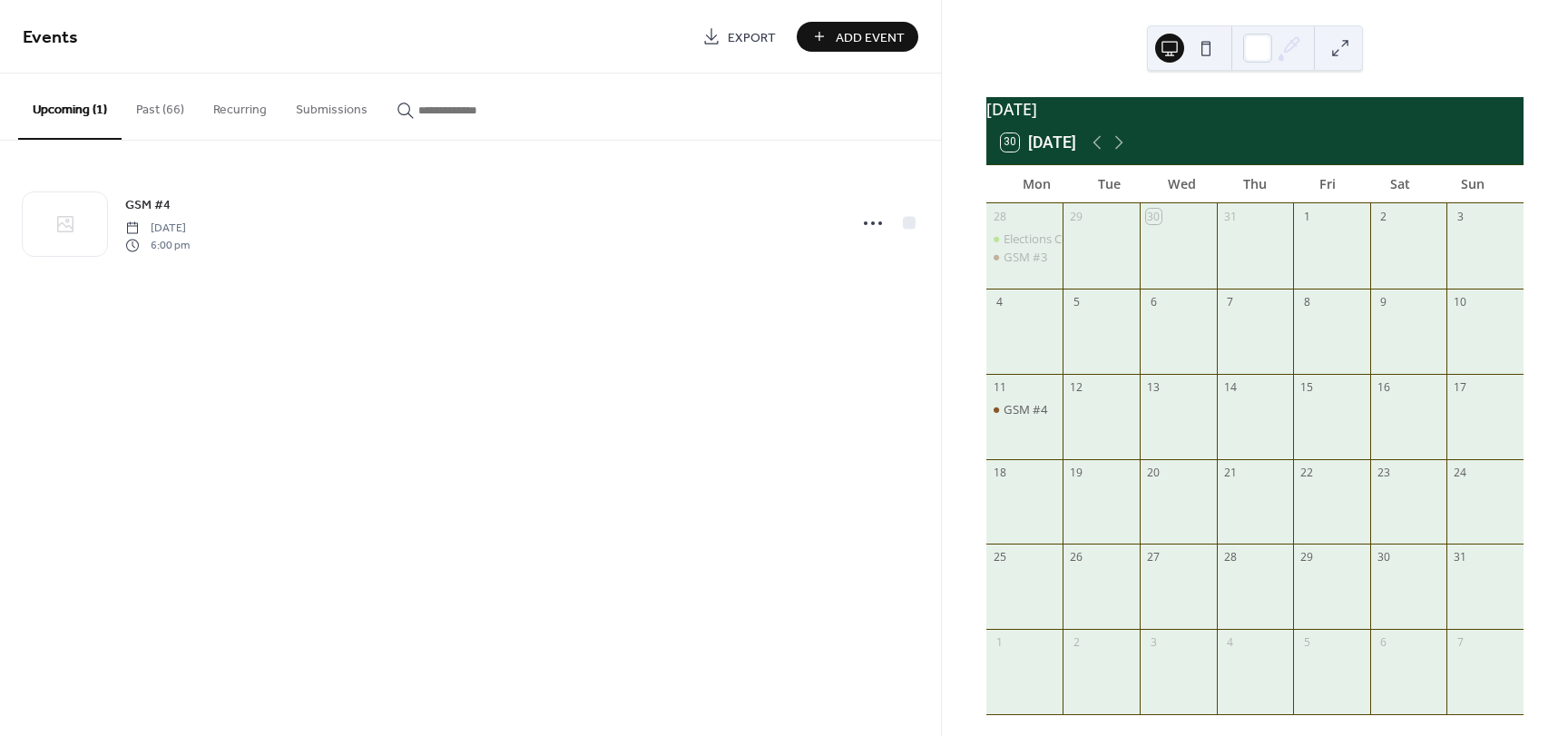click on "Add Event" at bounding box center [870, 37] 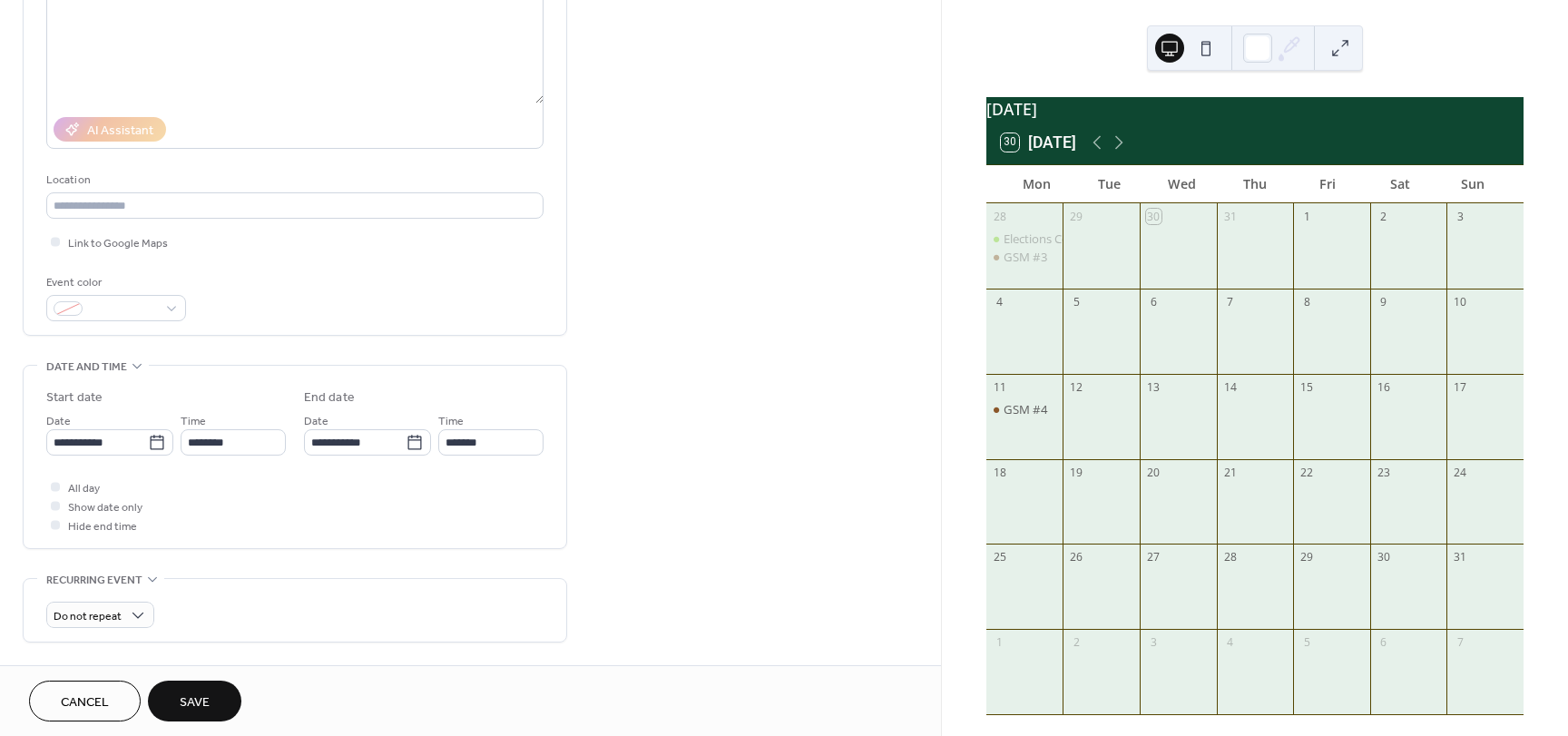 scroll, scrollTop: 272, scrollLeft: 0, axis: vertical 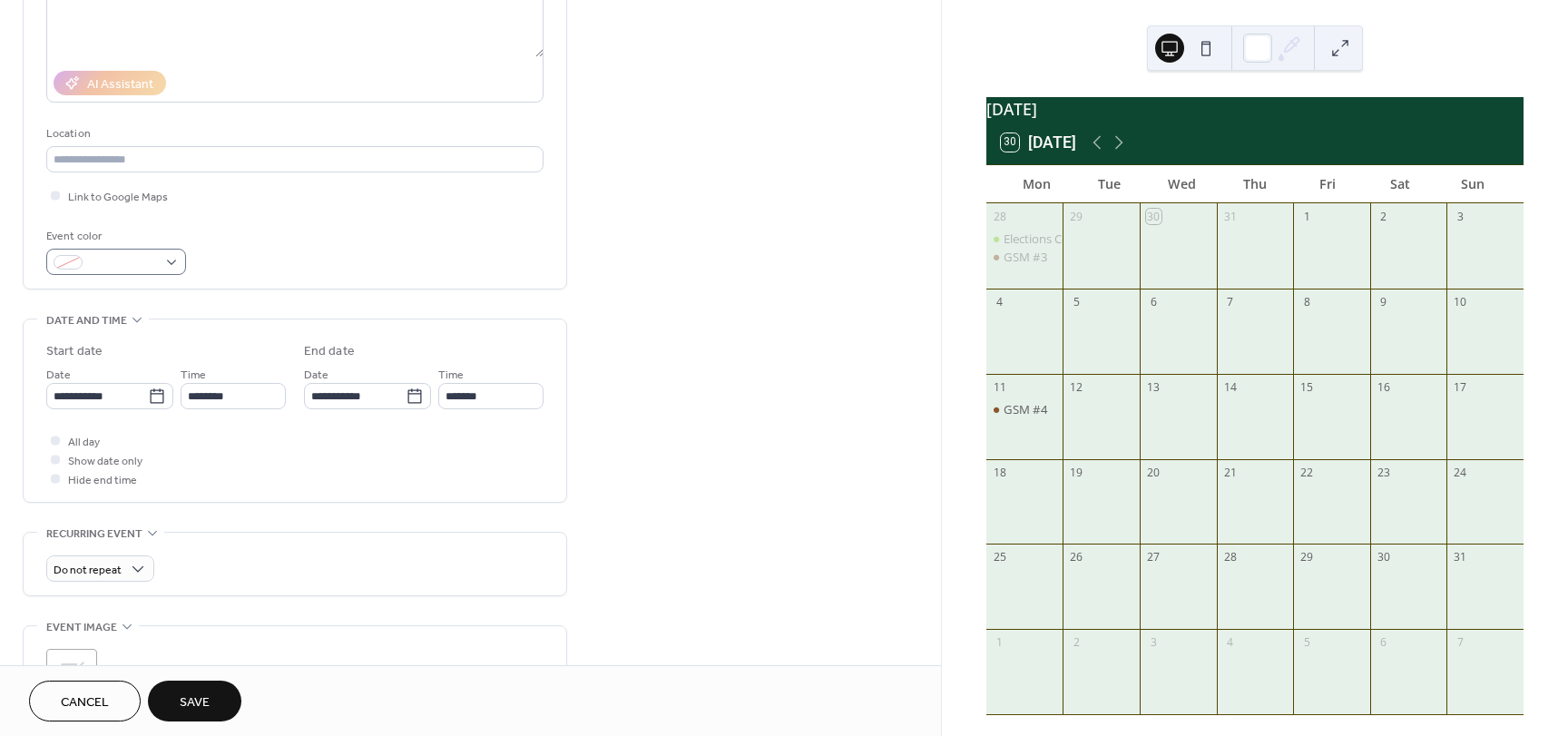 type on "******" 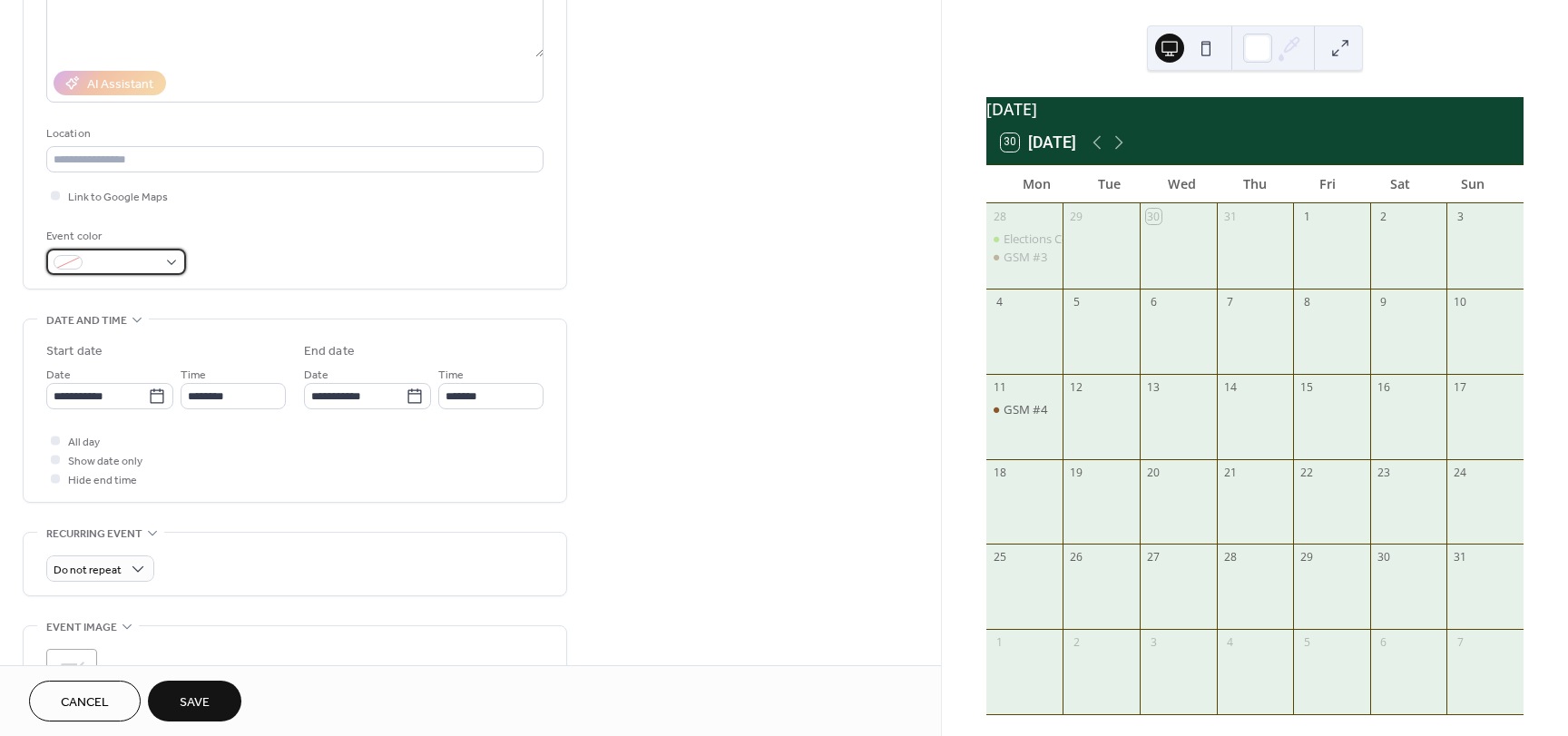 click at bounding box center [116, 261] 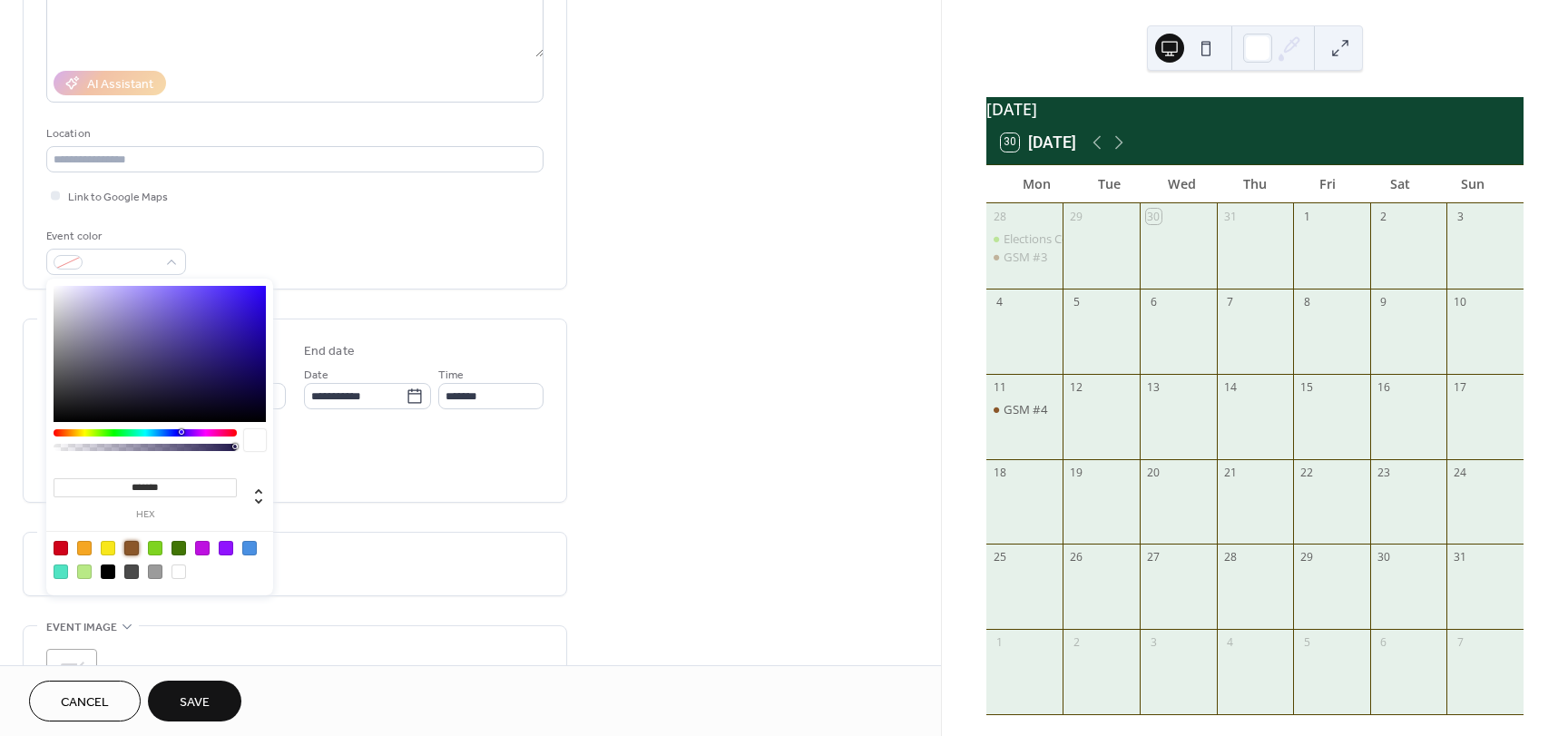 click at bounding box center [132, 548] 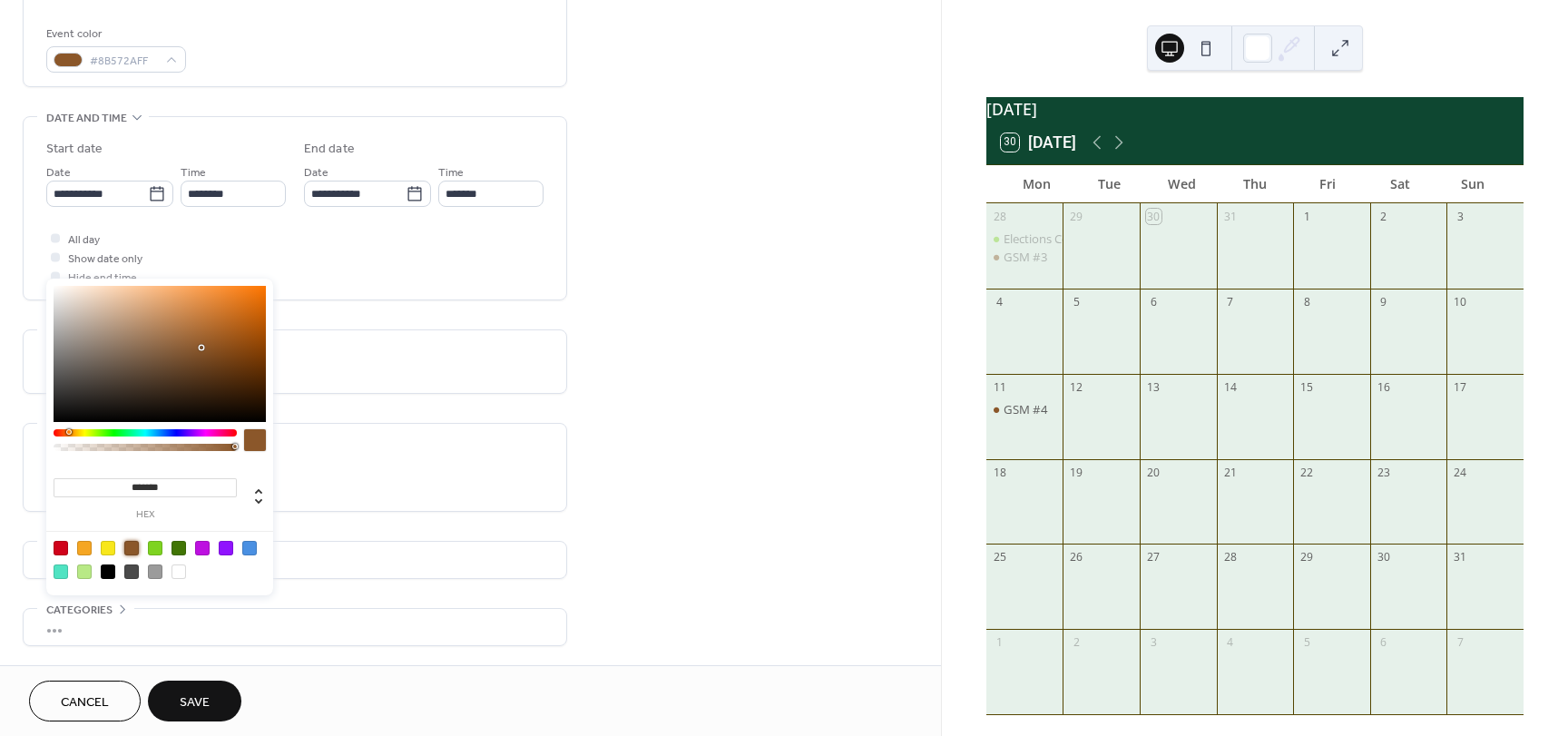 scroll, scrollTop: 541, scrollLeft: 0, axis: vertical 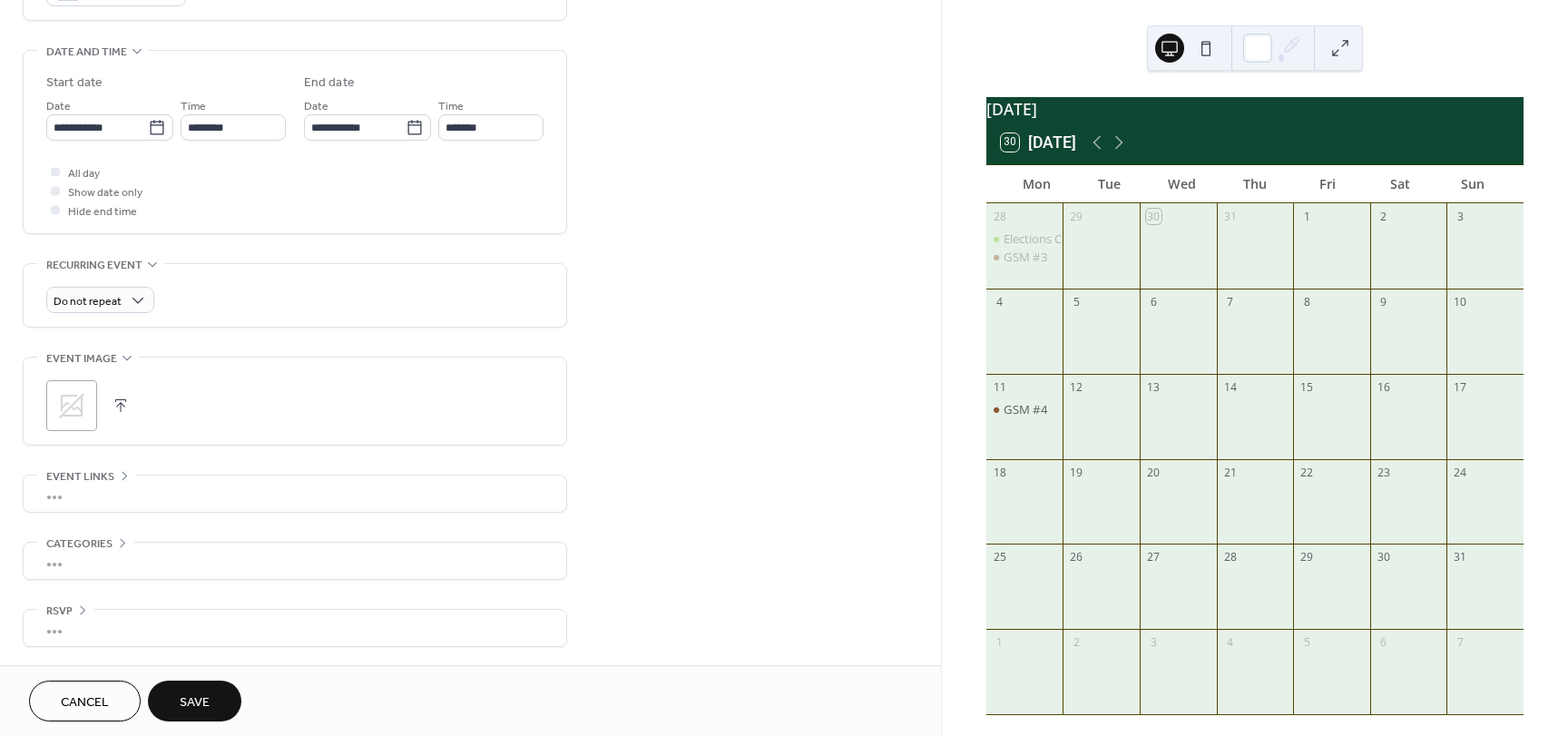 click on "All day Show date only Hide end time" at bounding box center (295, 191) 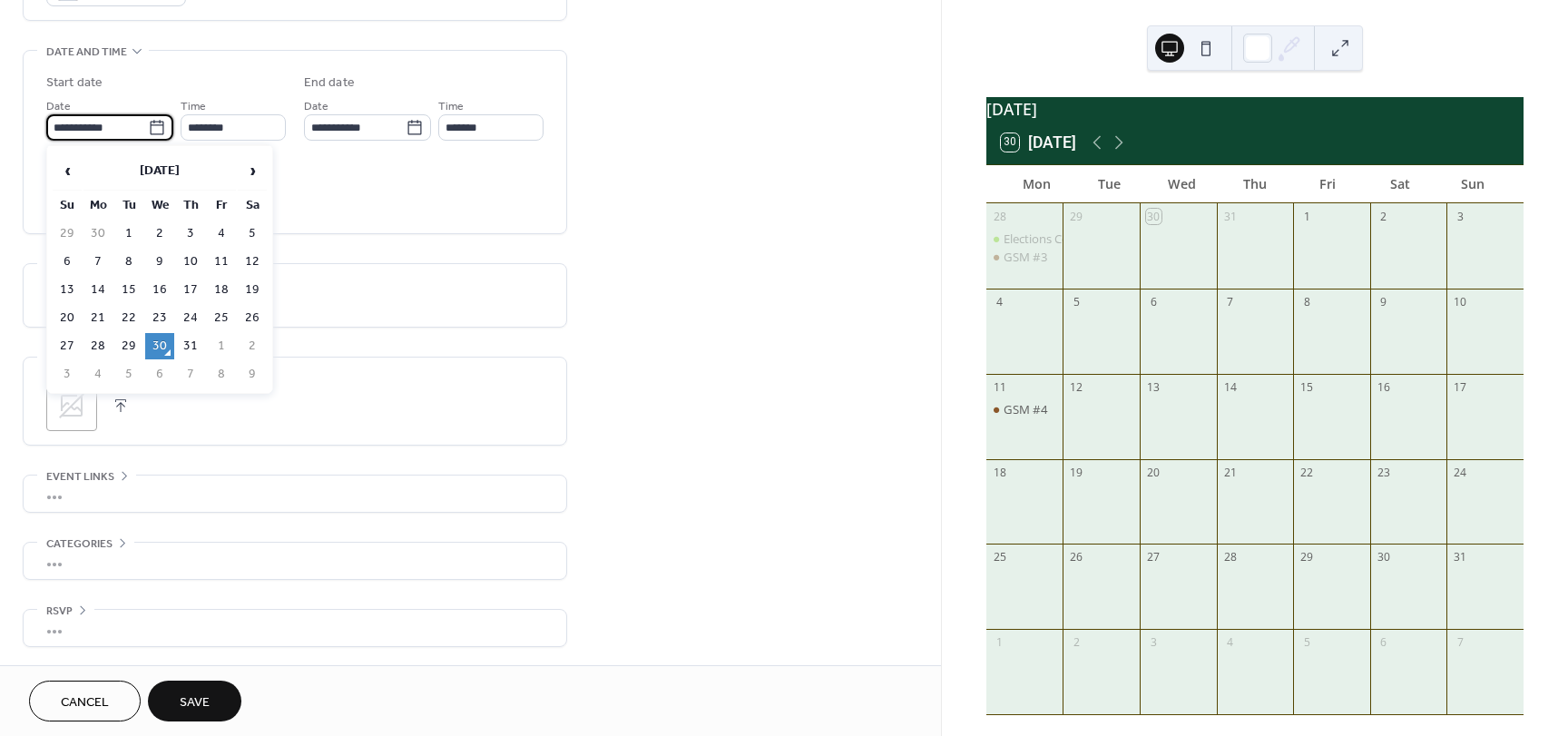 click on "**********" at bounding box center [97, 127] 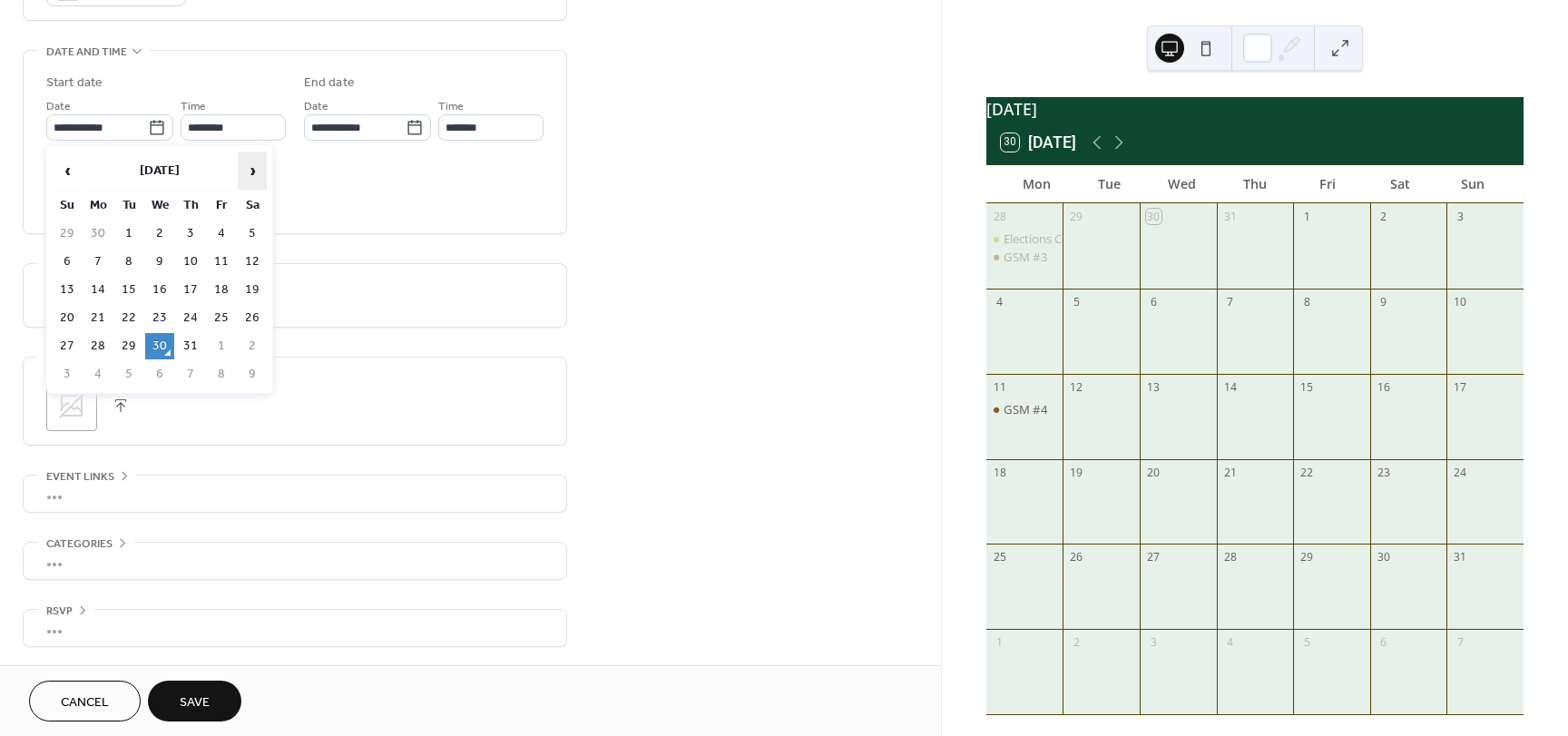click on "›" at bounding box center [252, 171] 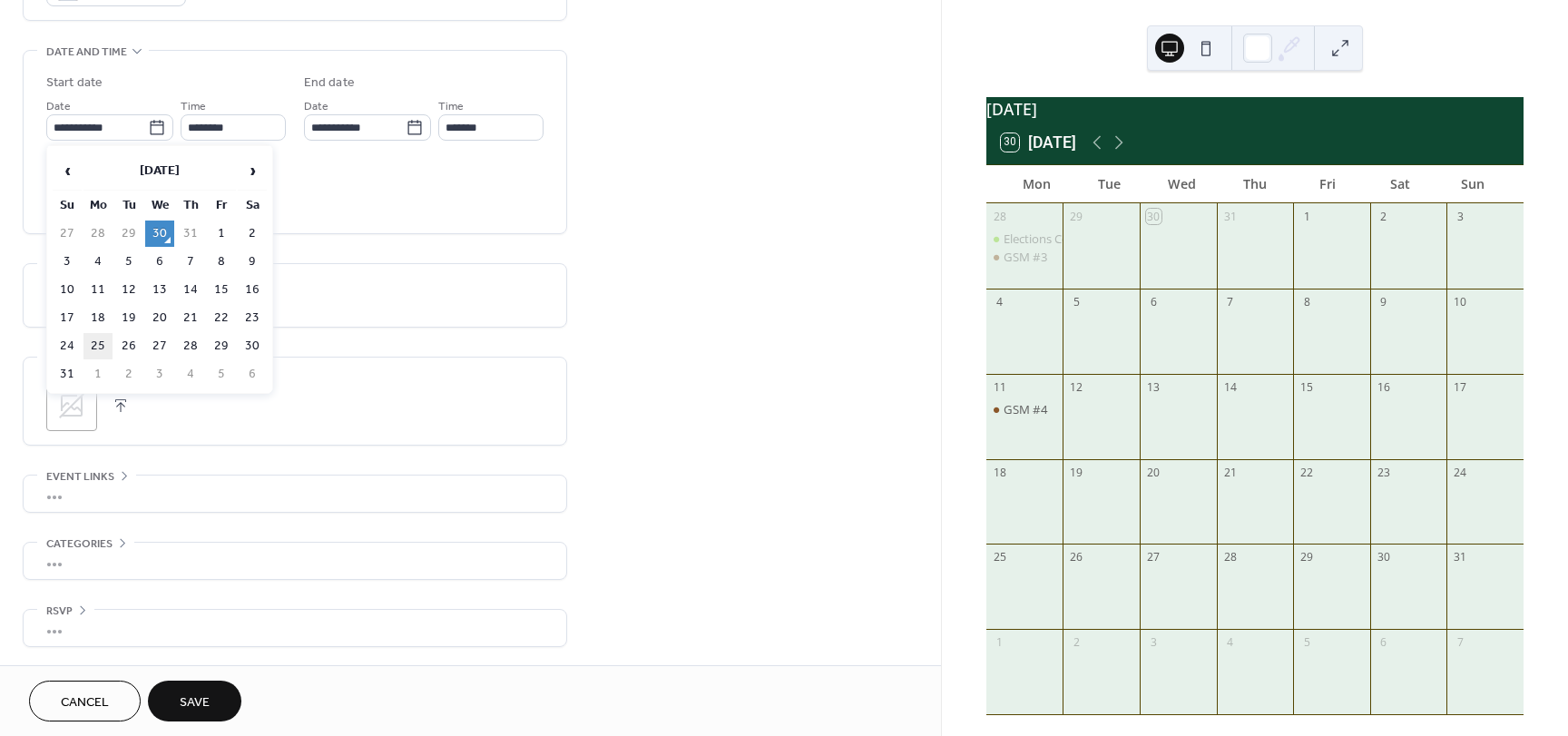 click on "25" at bounding box center (98, 346) 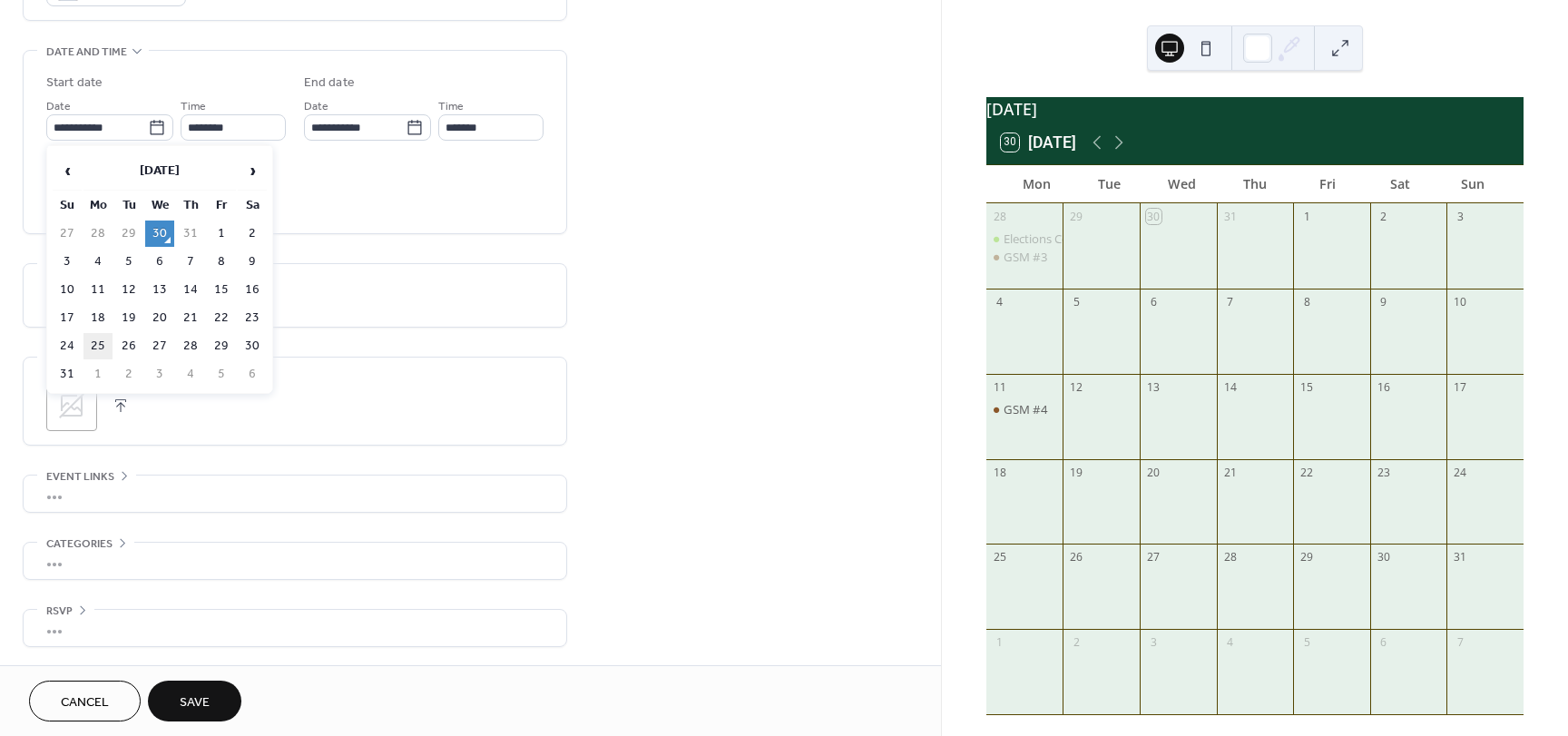 type on "**********" 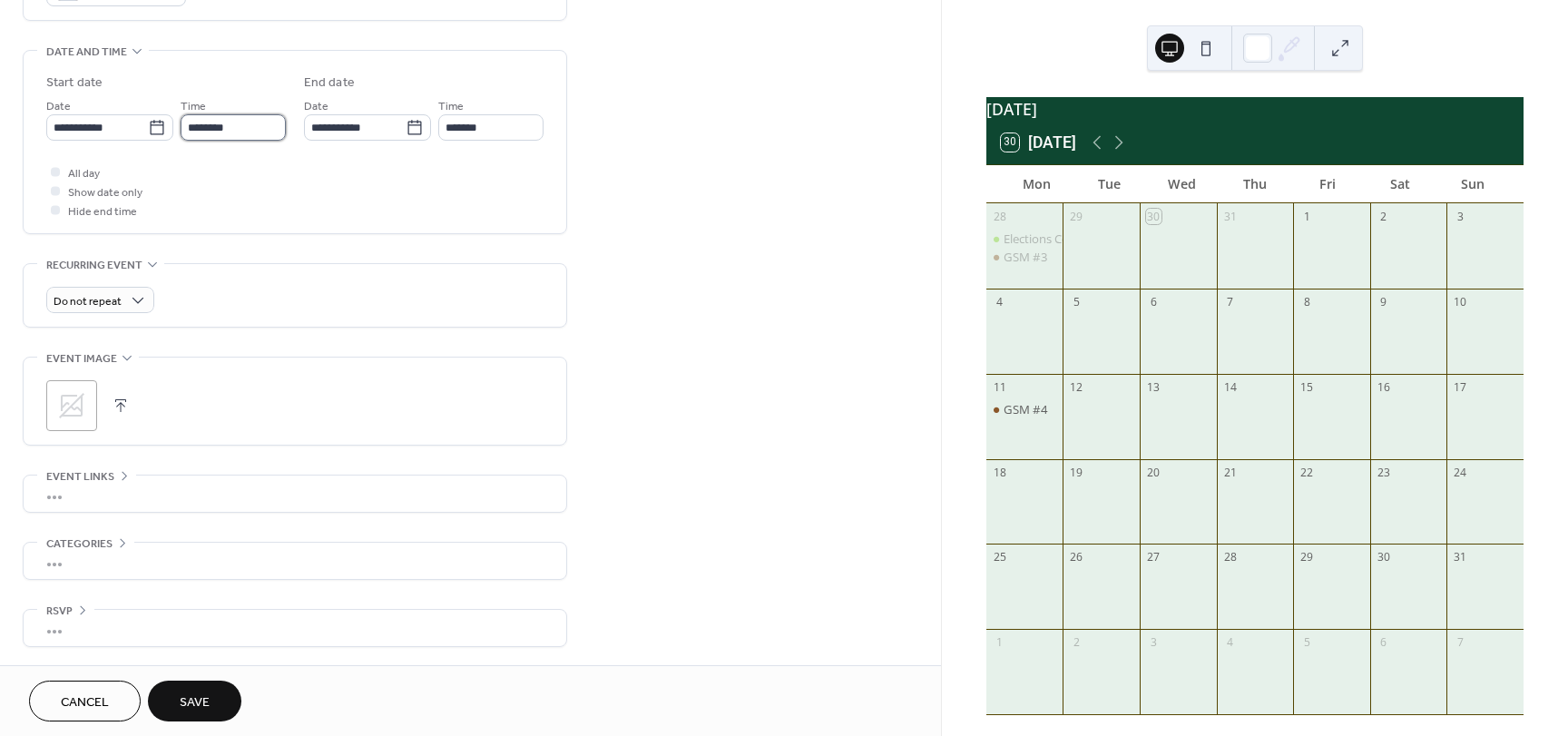 click on "********" at bounding box center [233, 127] 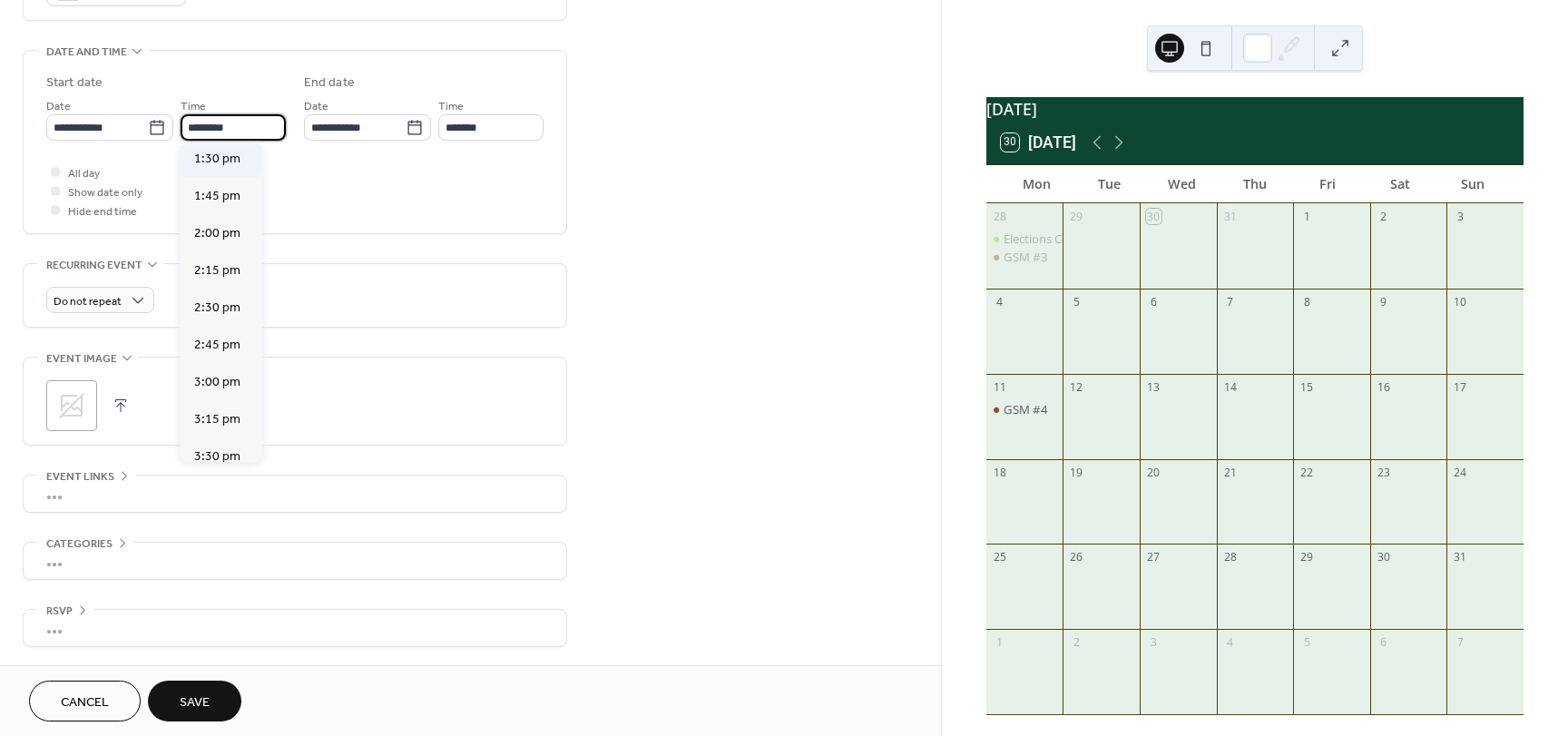 scroll, scrollTop: 2058, scrollLeft: 0, axis: vertical 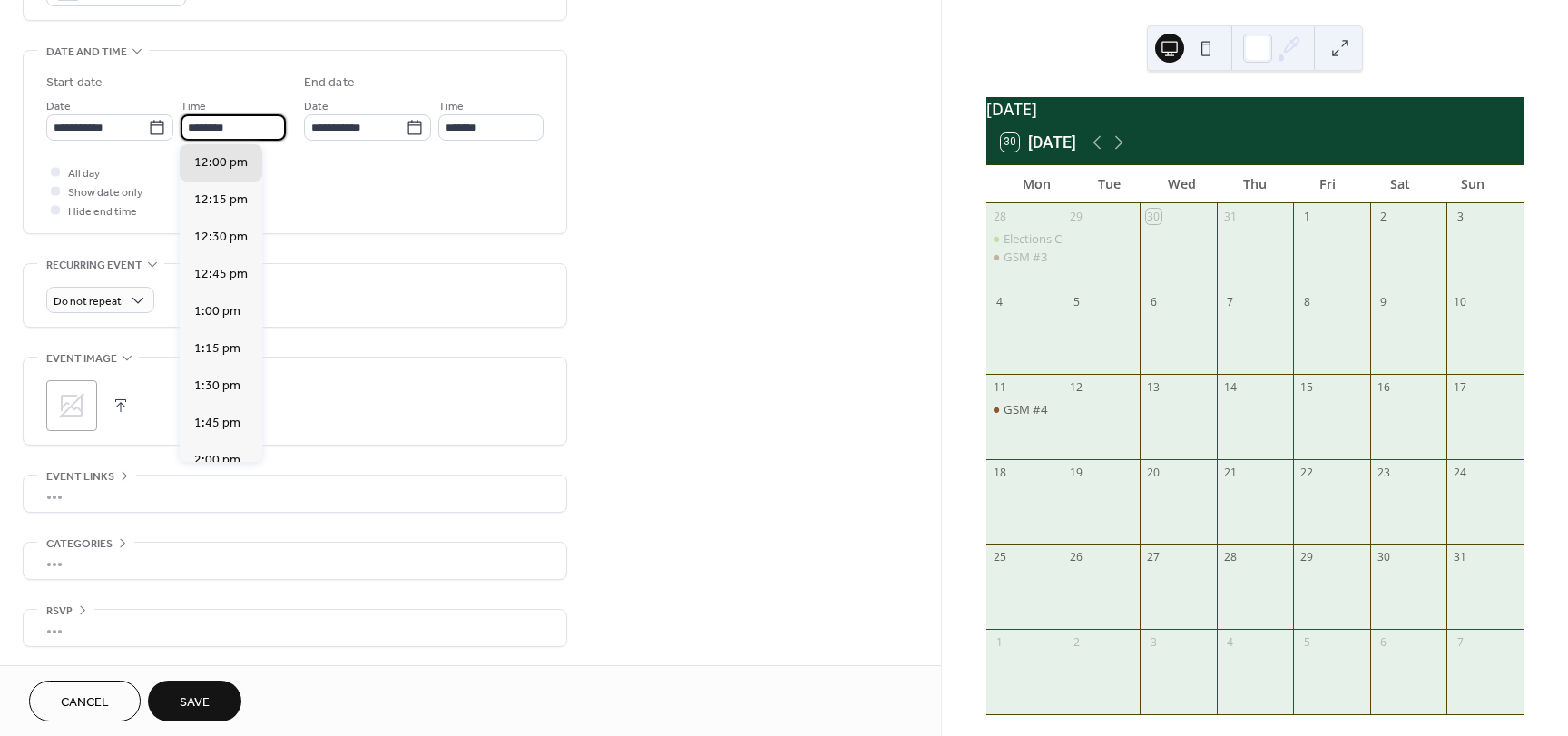 click on "All day Show date only Hide end time" at bounding box center (295, 191) 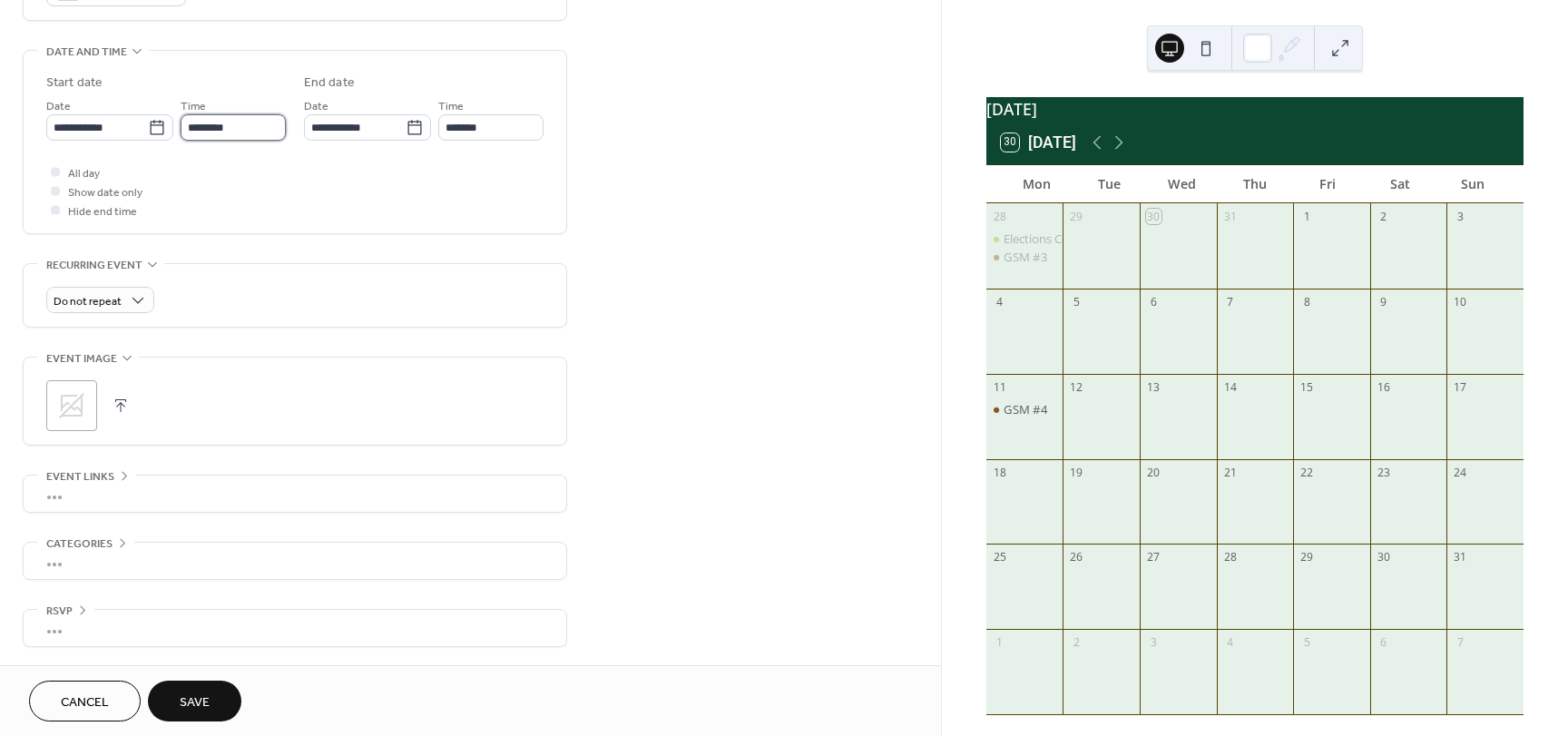 click on "********" at bounding box center (233, 127) 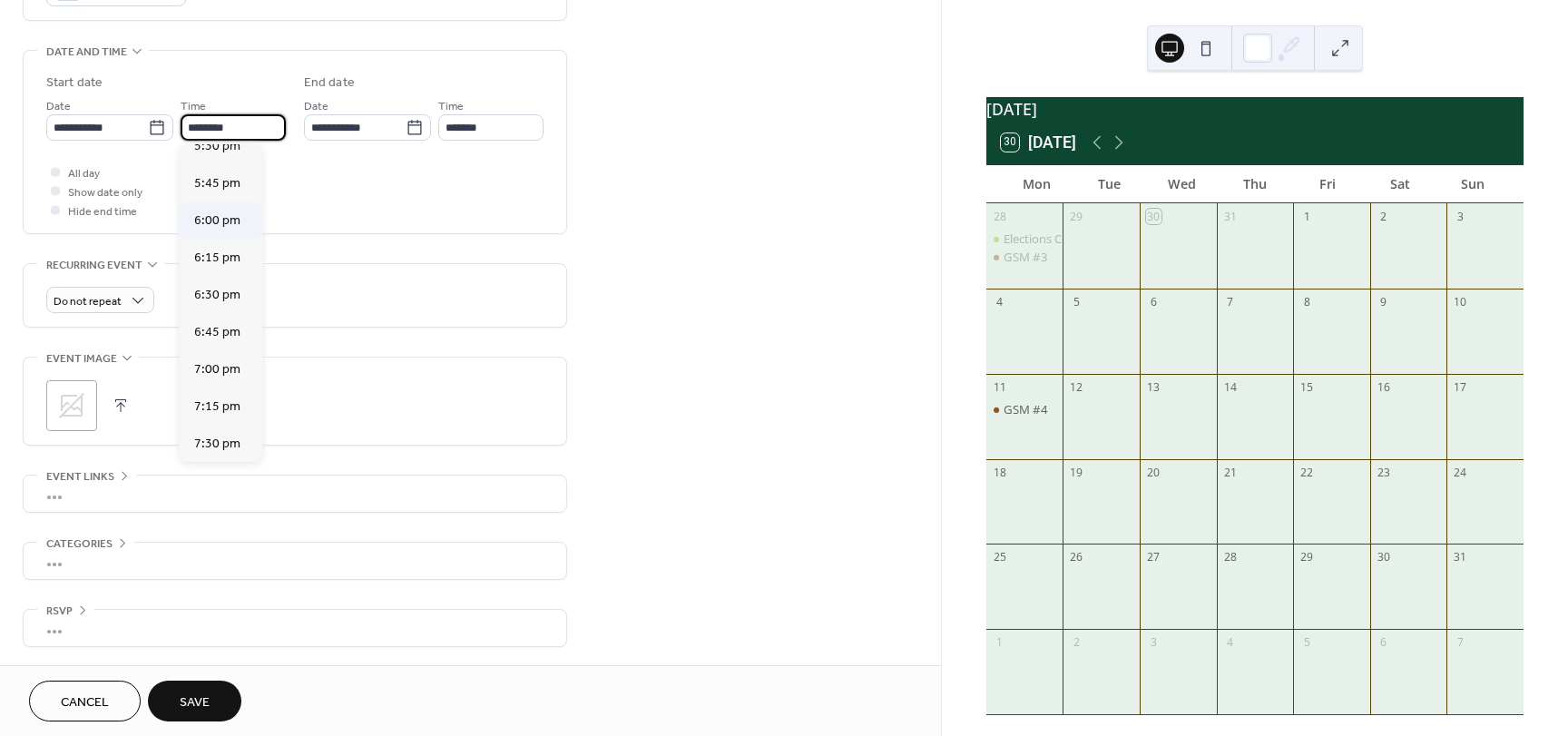 scroll, scrollTop: 2619, scrollLeft: 0, axis: vertical 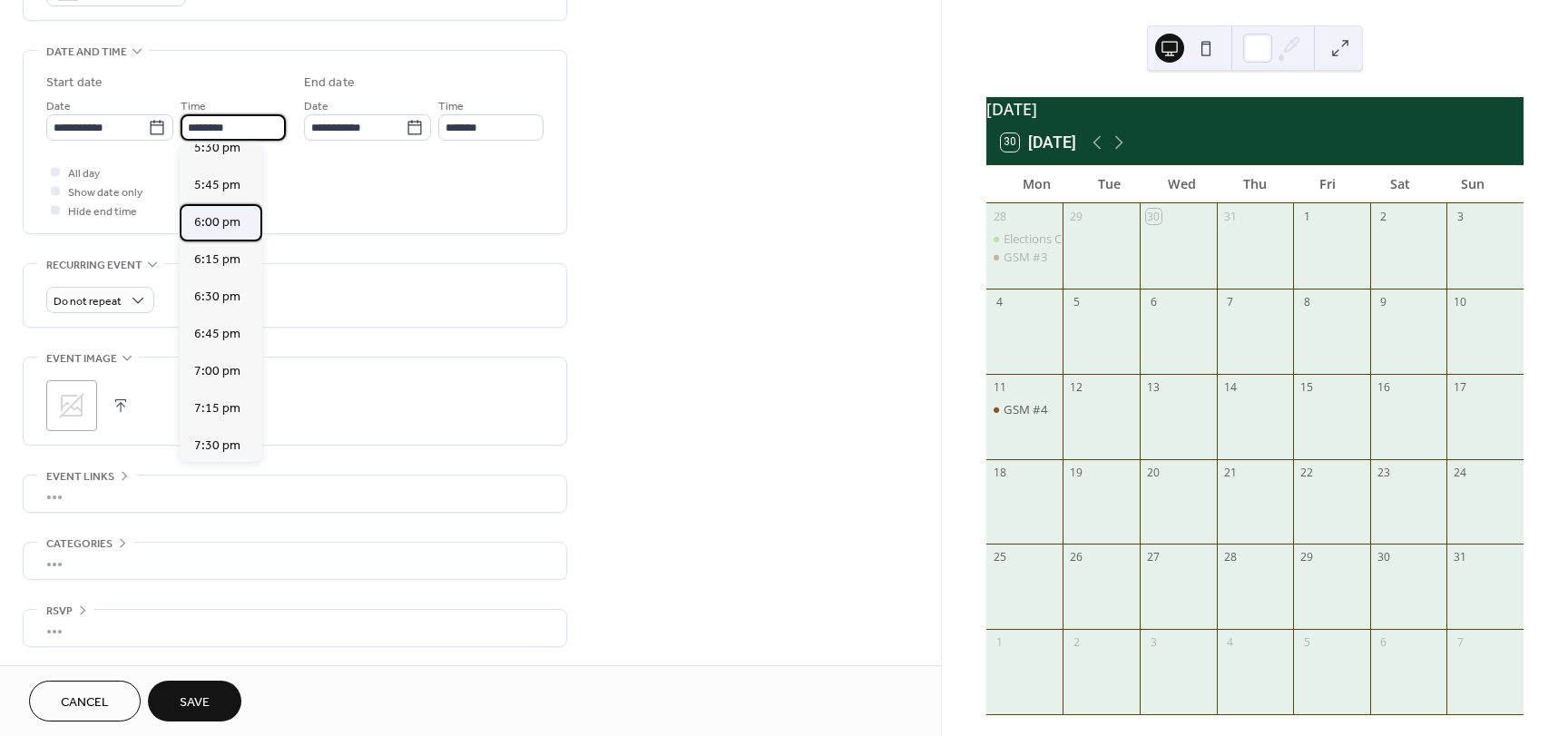 click on "6:00 pm" at bounding box center (217, 222) 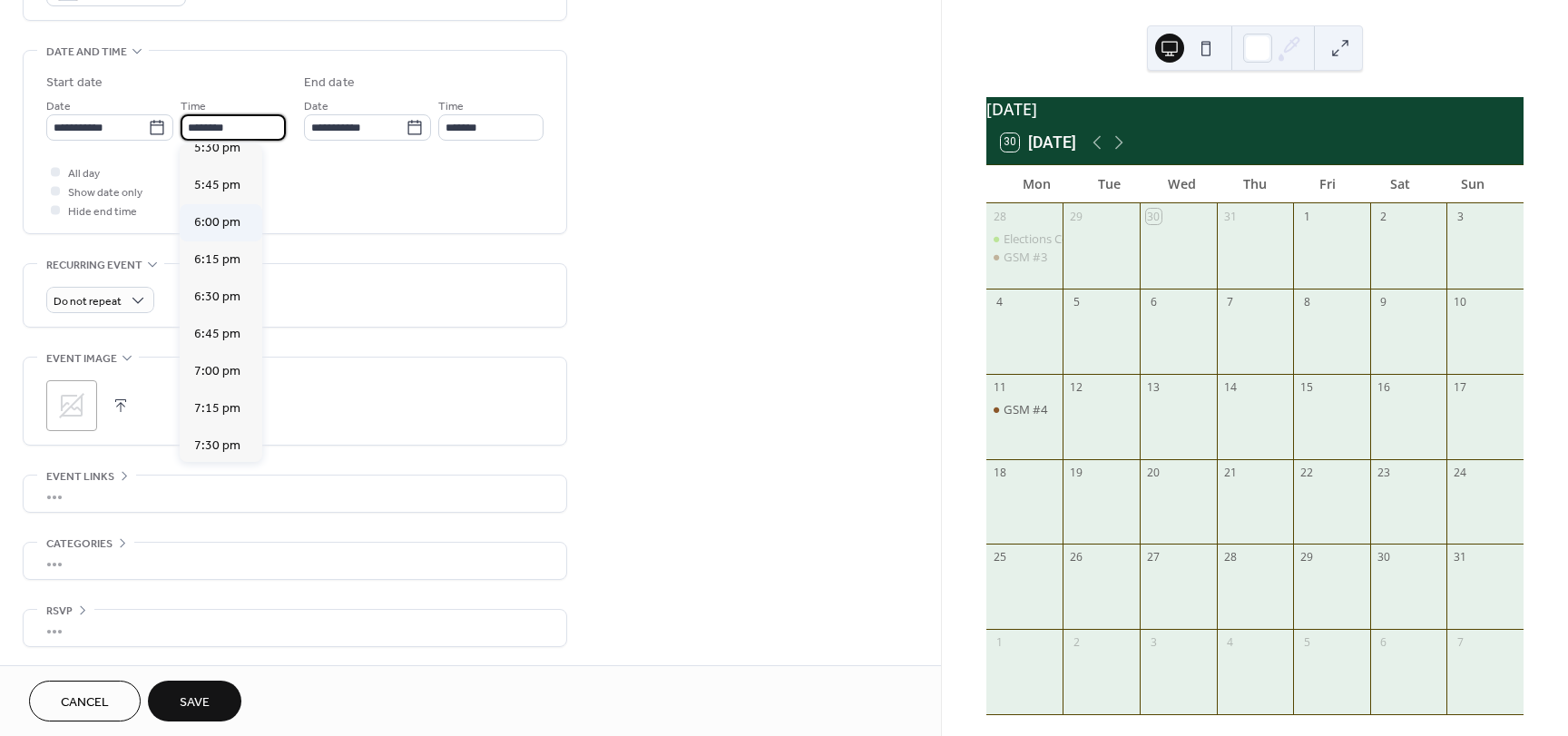 type on "*******" 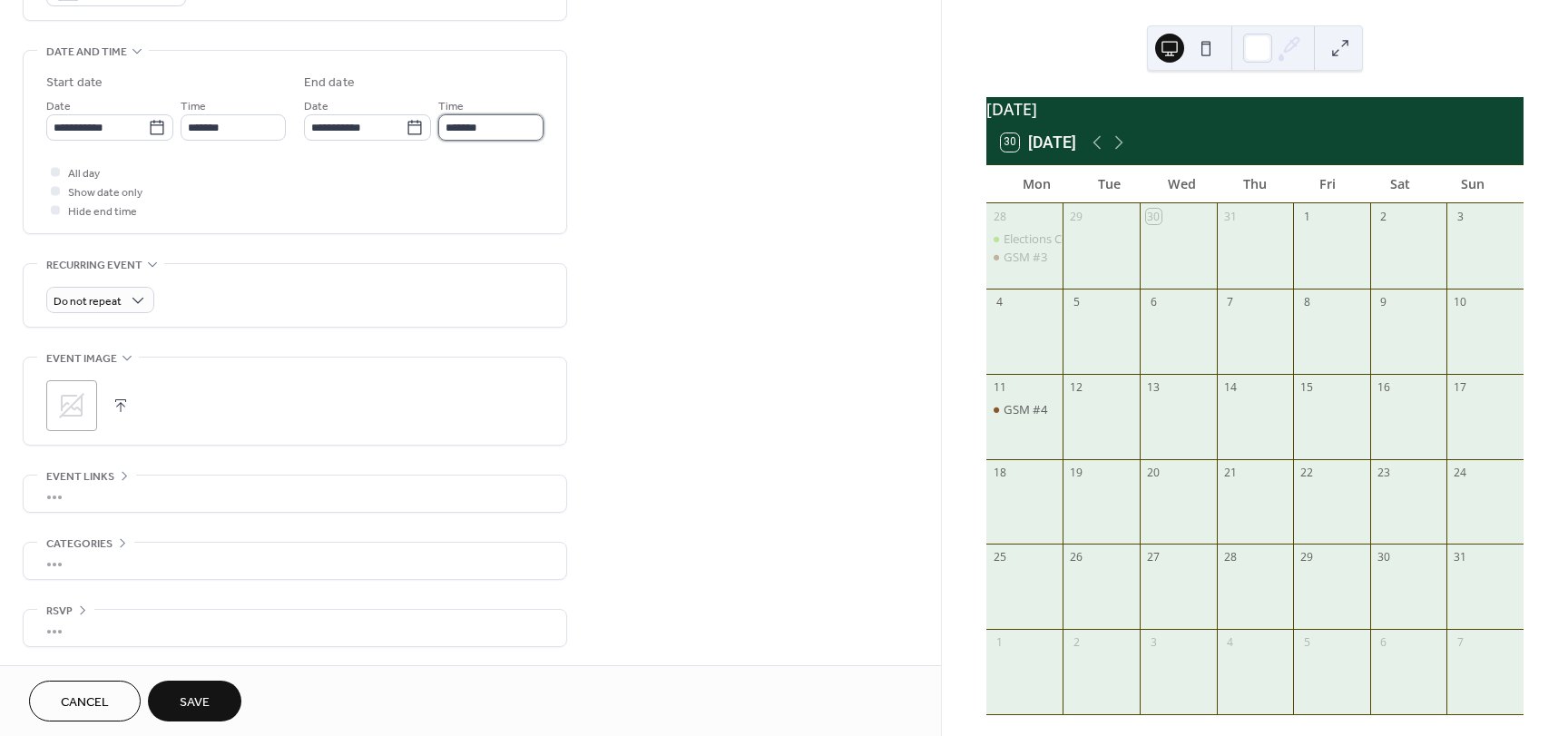click on "*******" at bounding box center (491, 127) 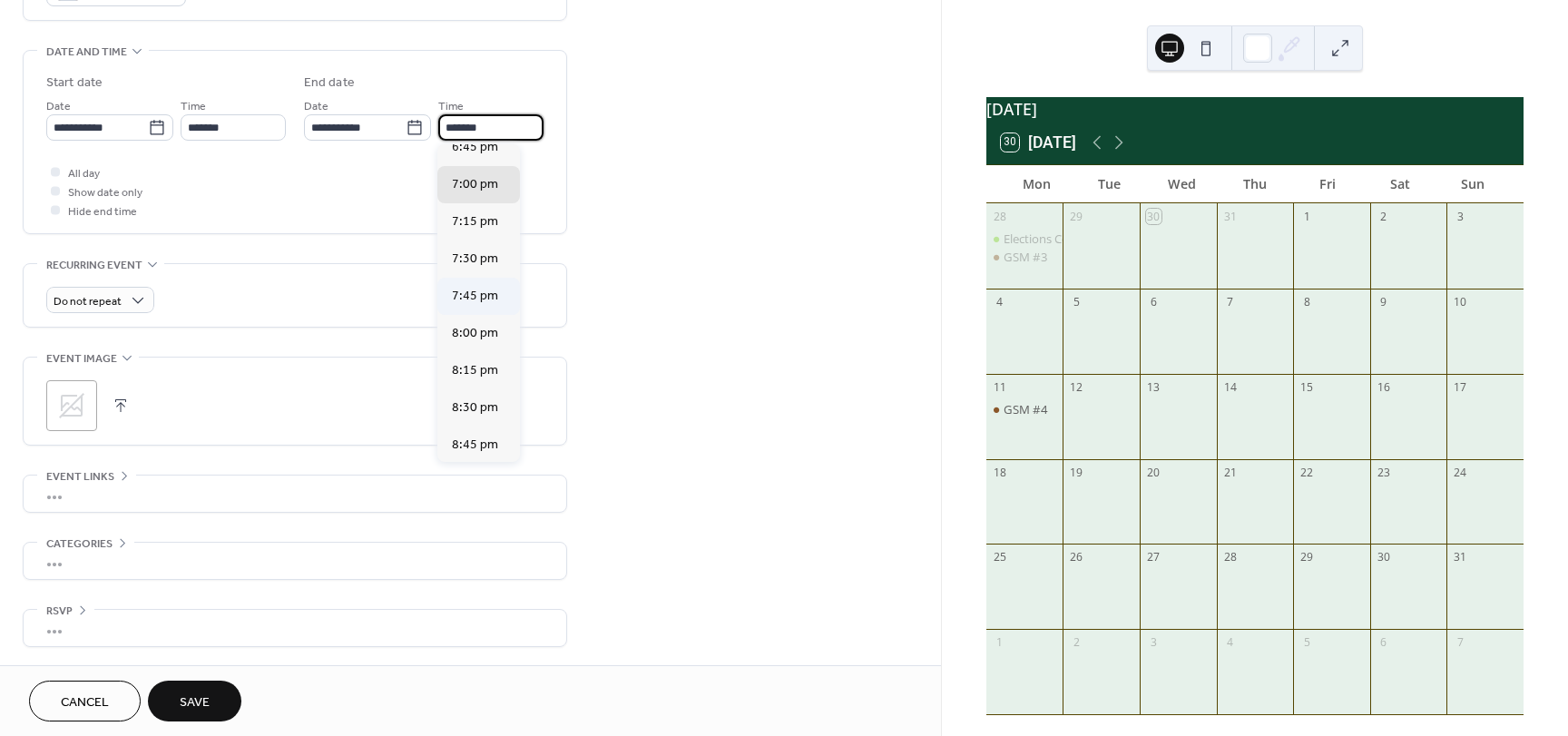 scroll, scrollTop: 91, scrollLeft: 0, axis: vertical 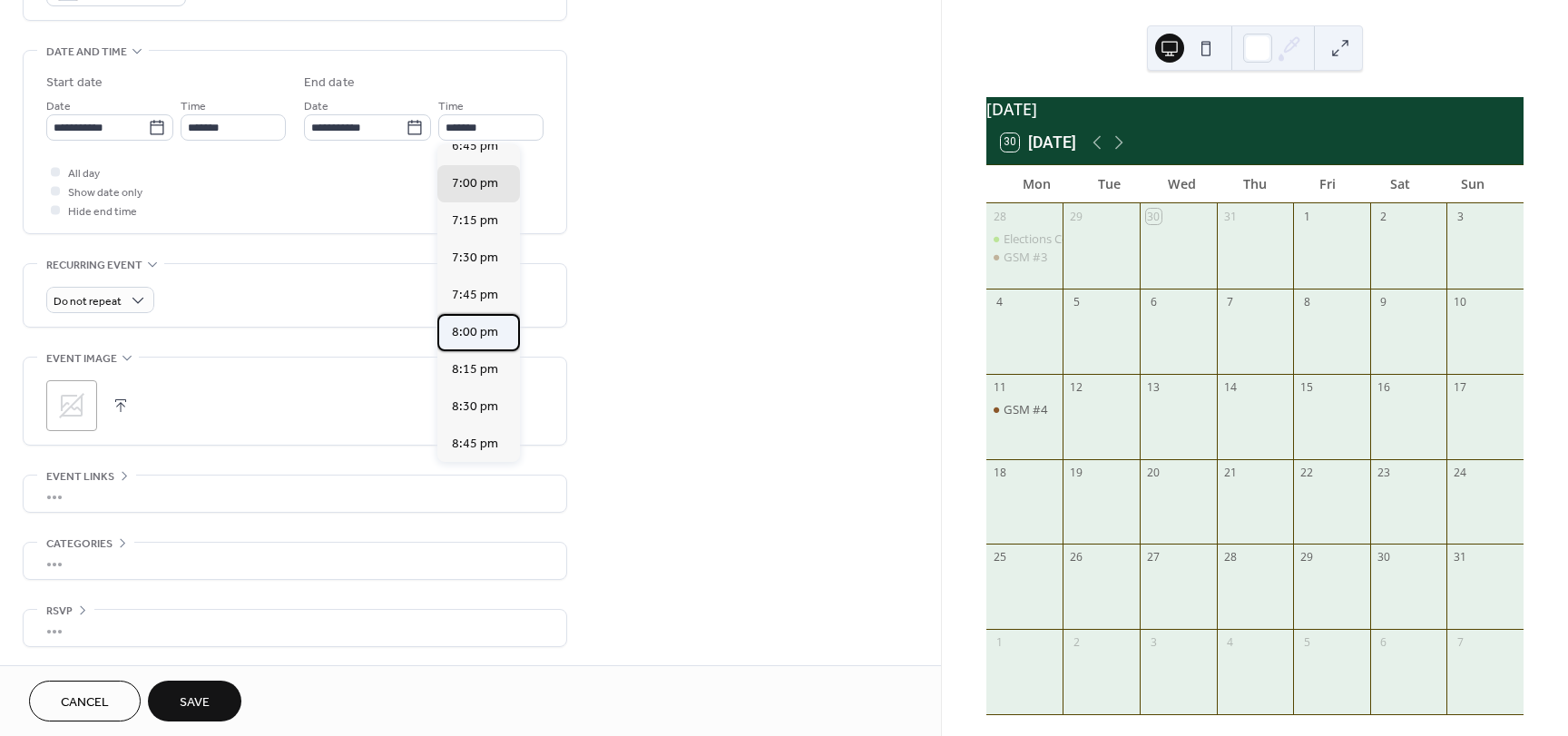 click on "8:00 pm" at bounding box center (475, 332) 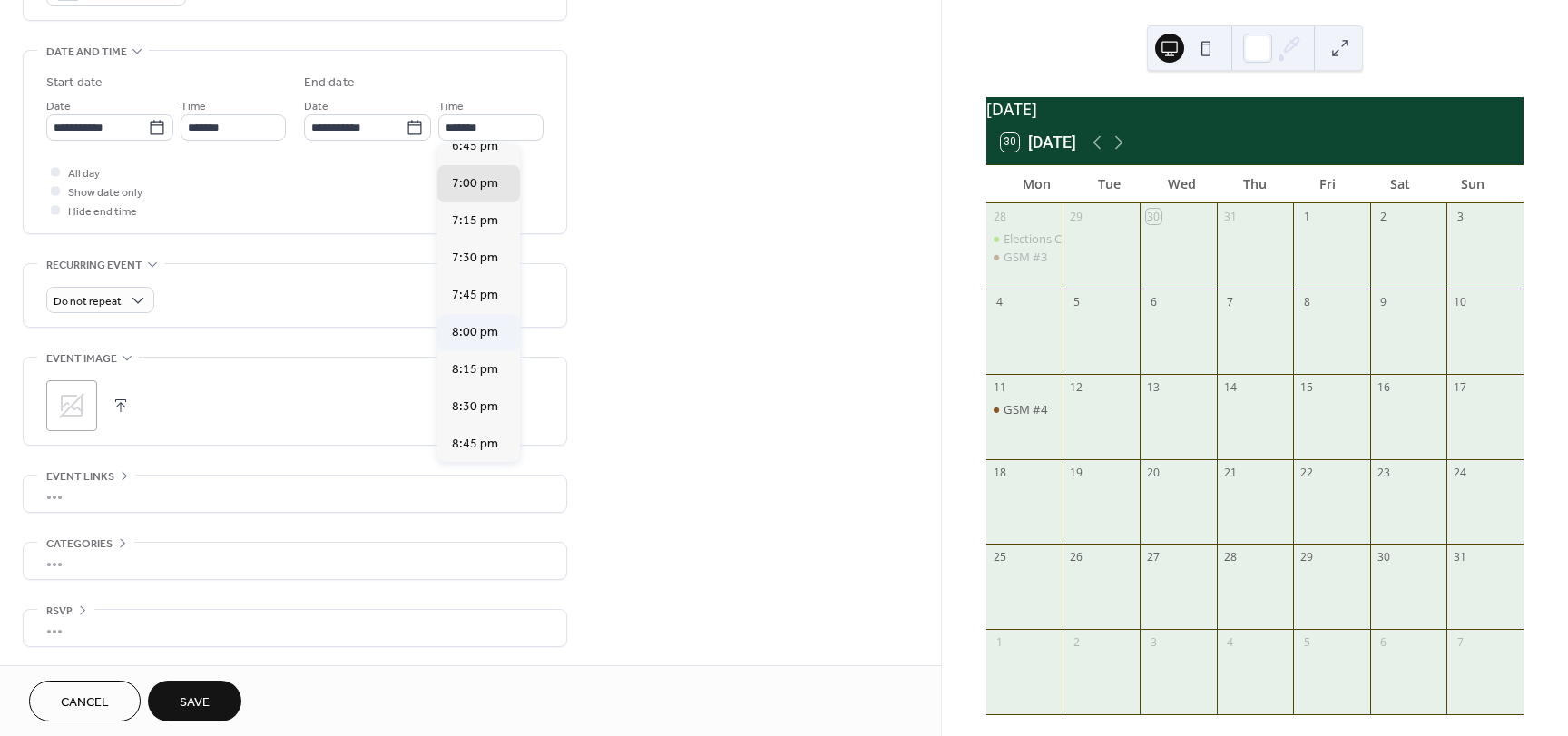 type on "*******" 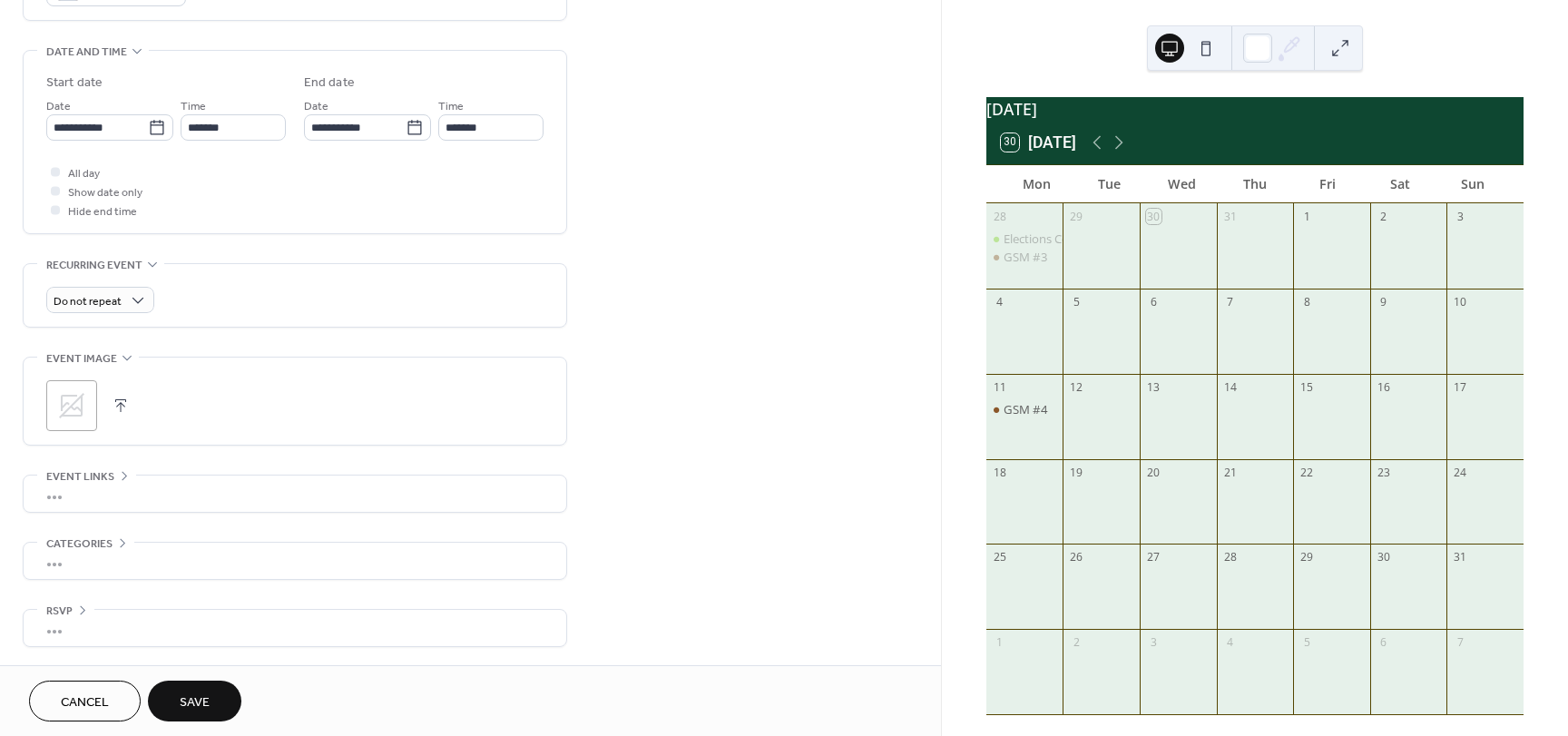 click on "Save" at bounding box center [194, 701] 